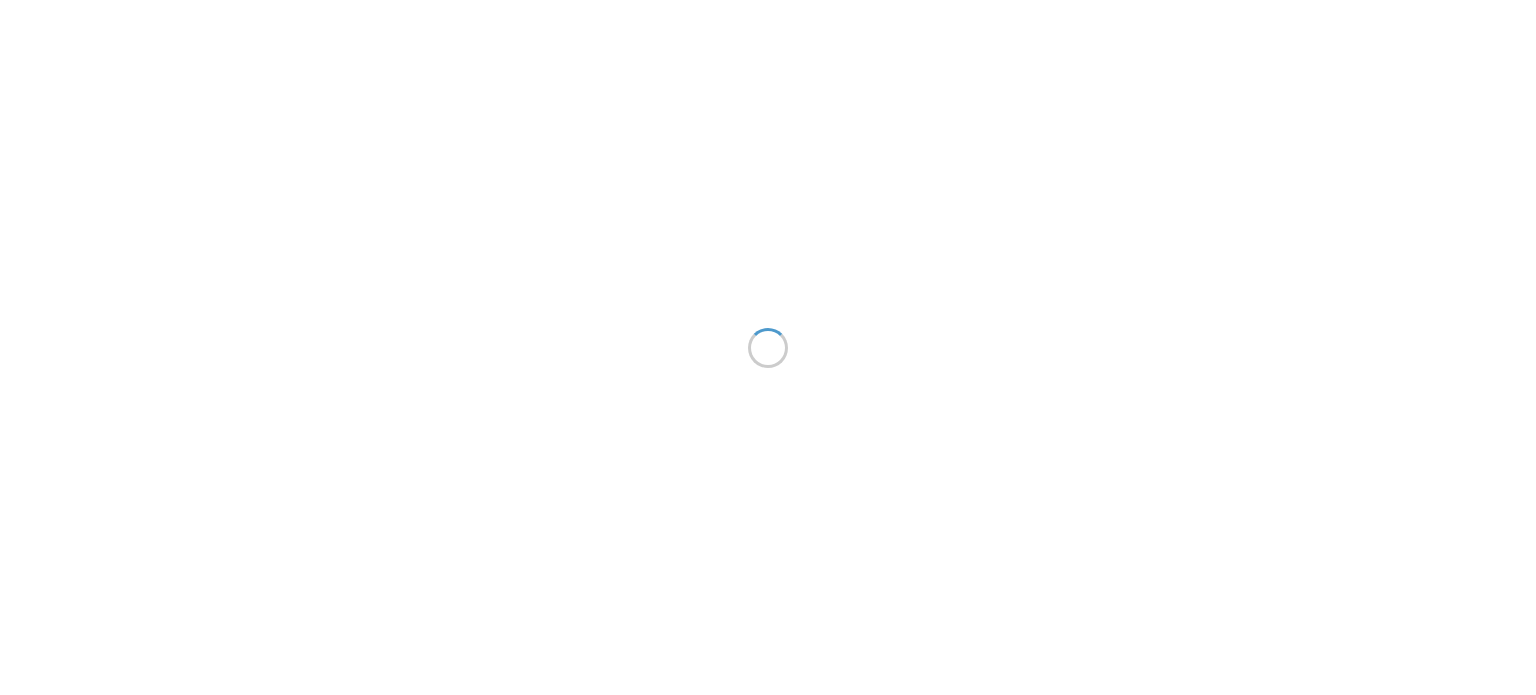 scroll, scrollTop: 0, scrollLeft: 0, axis: both 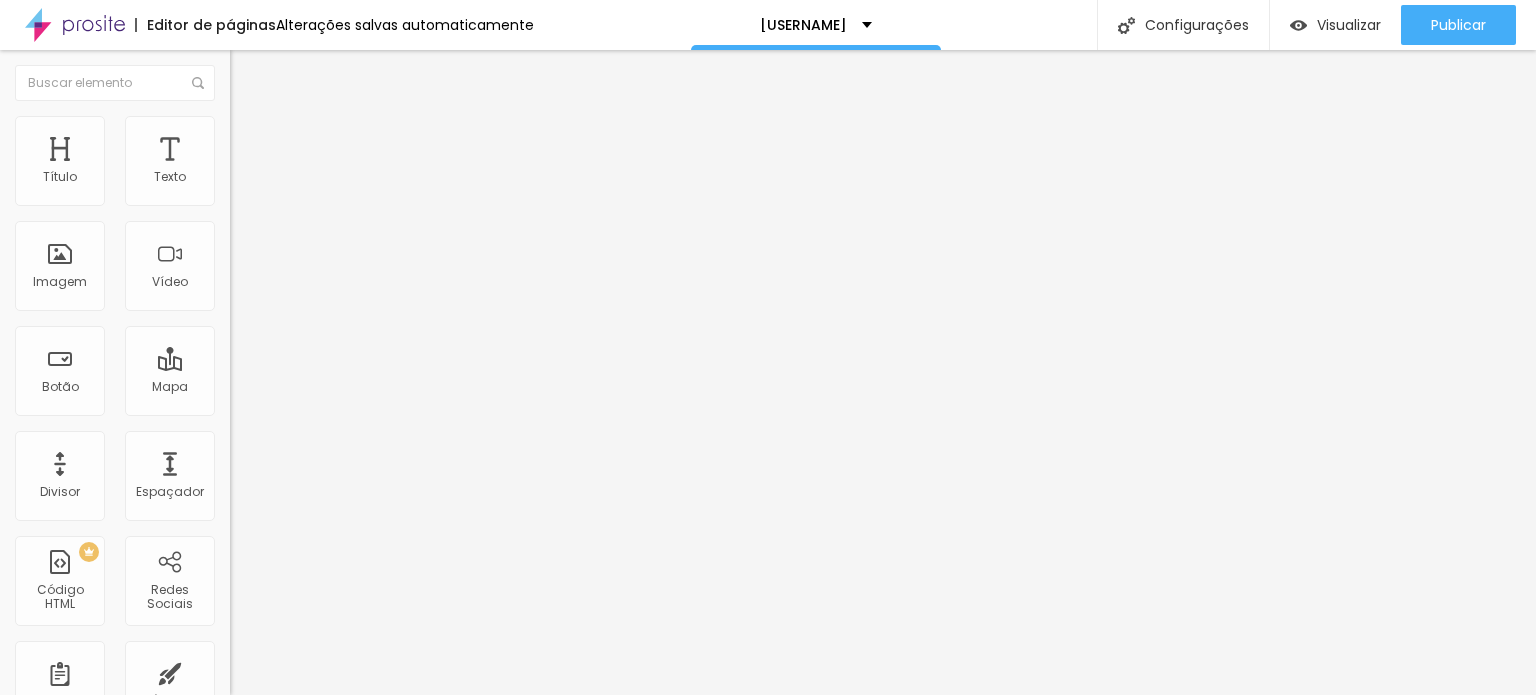 click on "Trocar imagem" at bounding box center (284, 163) 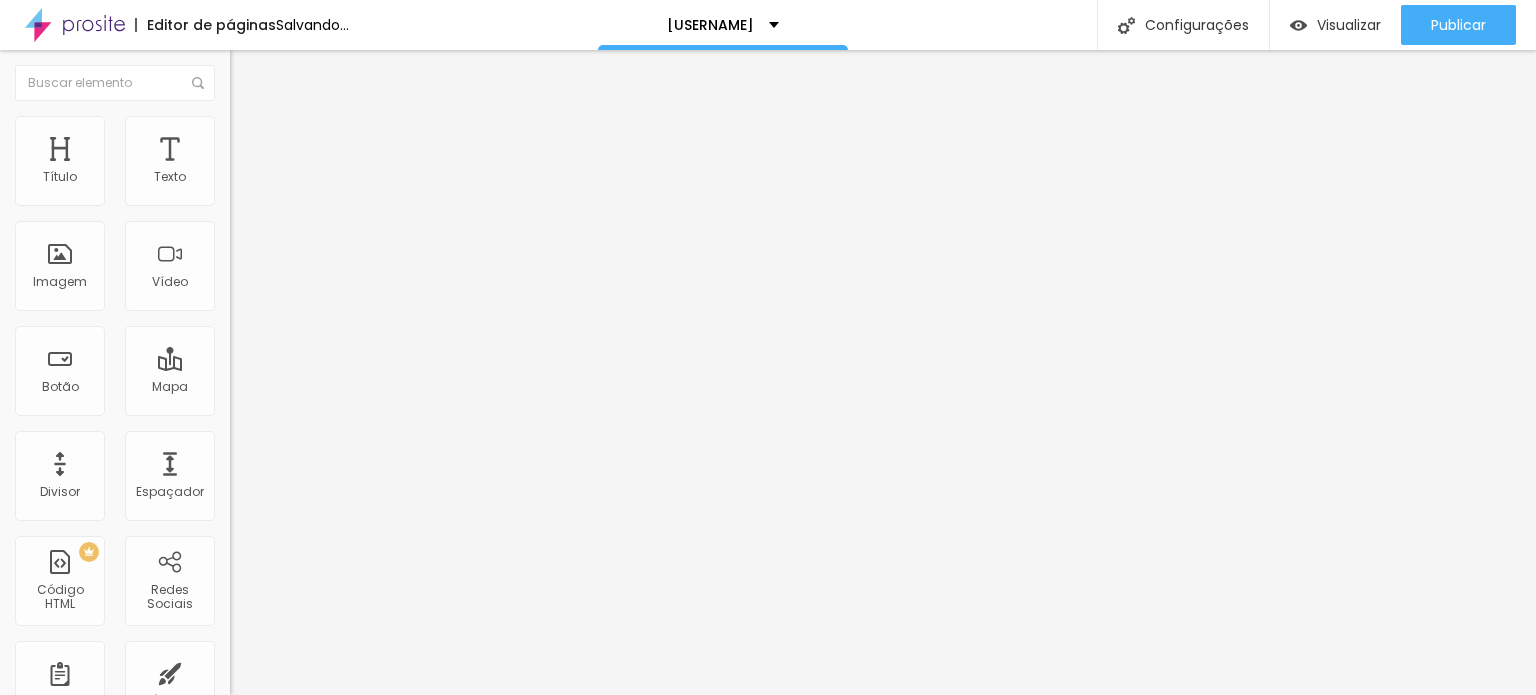 type on "11" 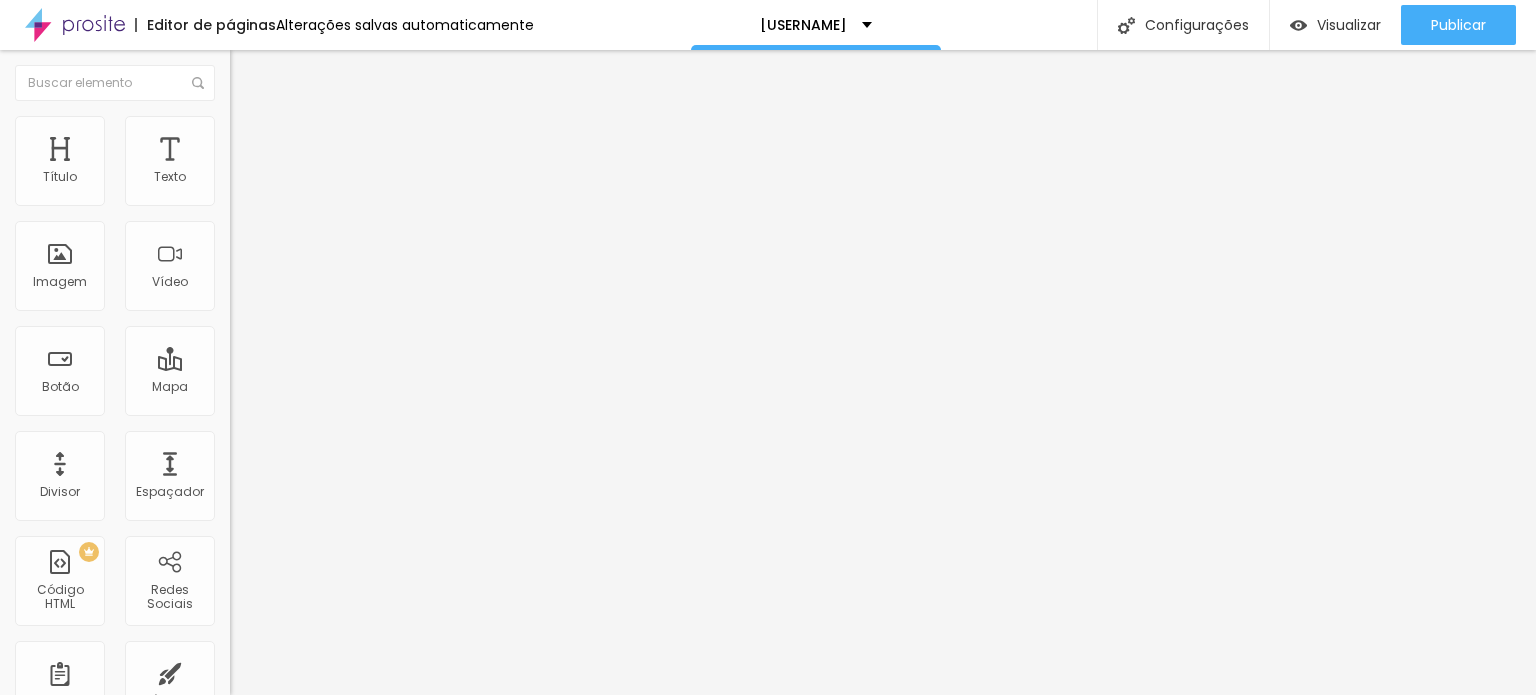 click on "Editar Texto" at bounding box center (302, 73) 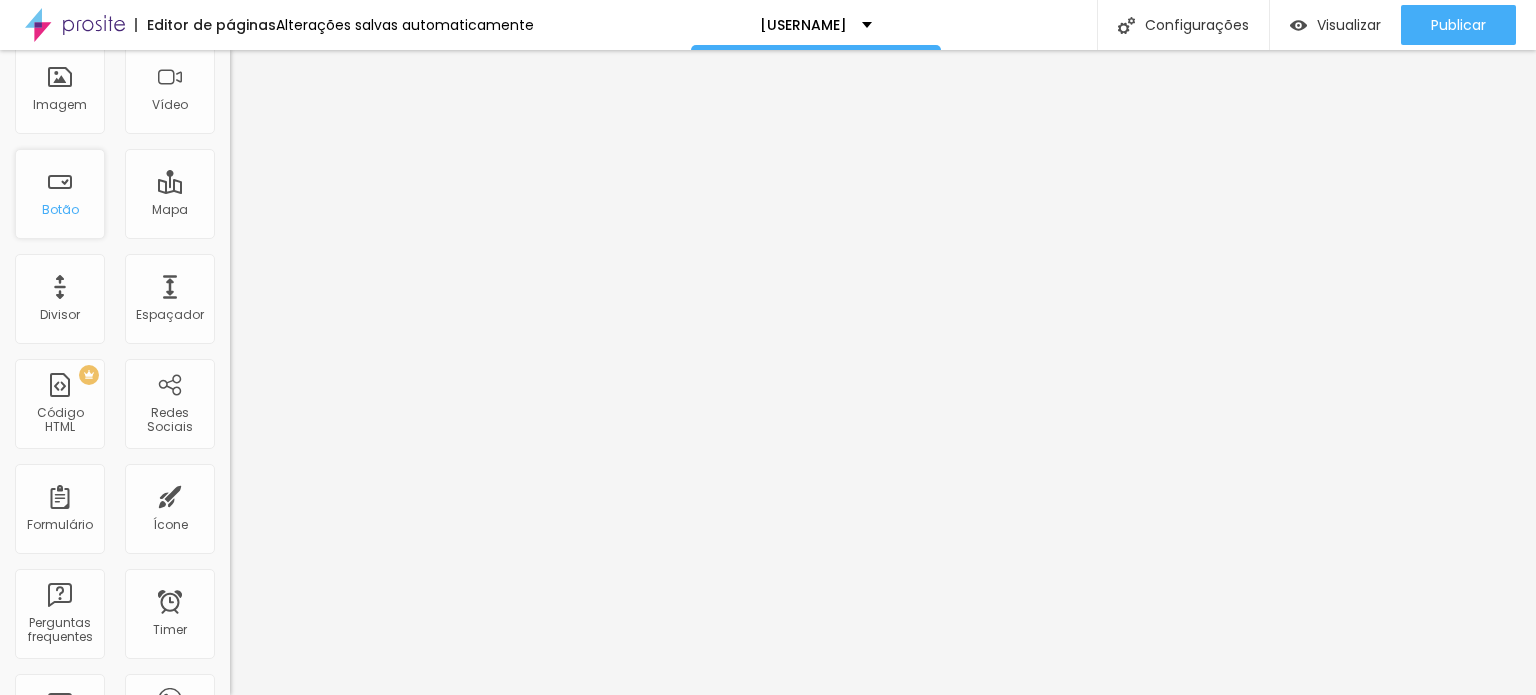 scroll, scrollTop: 200, scrollLeft: 0, axis: vertical 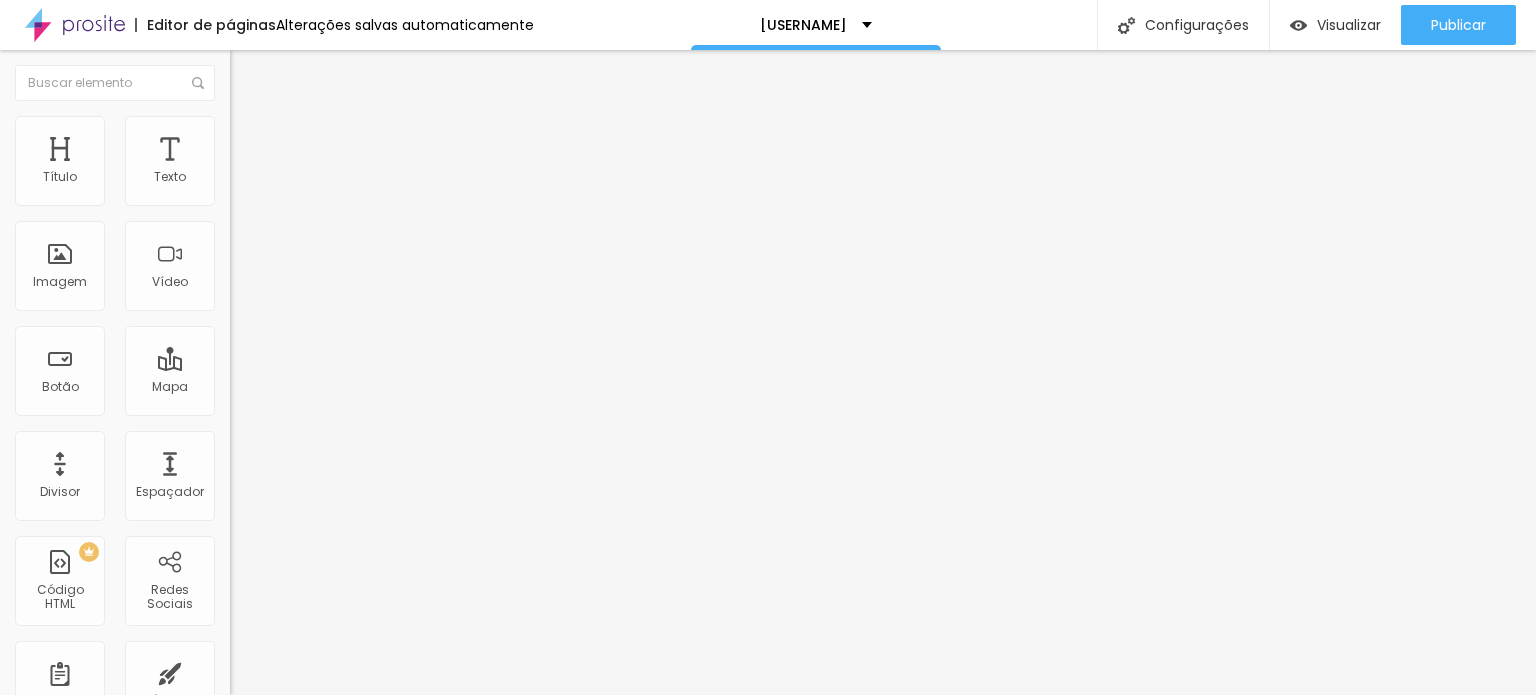 click on "Titulo 2" at bounding box center (262, 178) 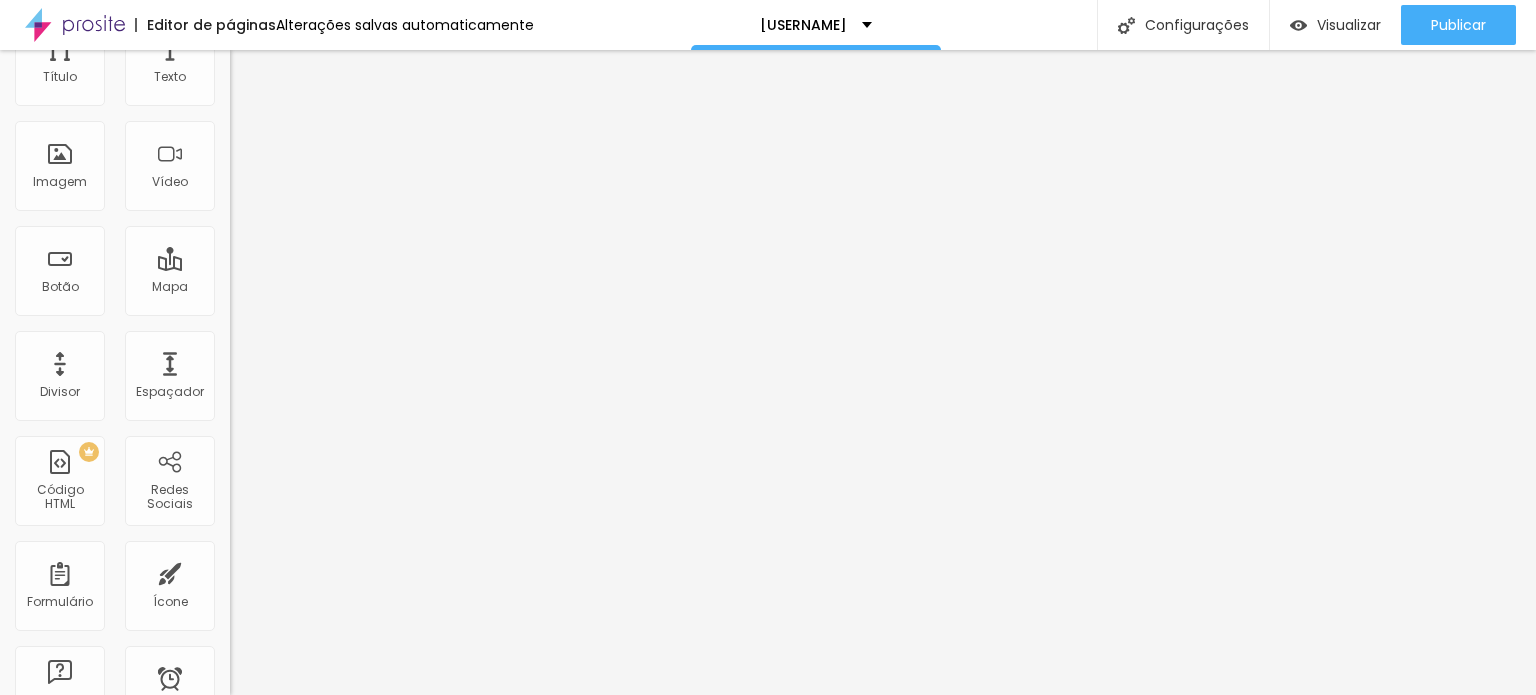 scroll, scrollTop: 200, scrollLeft: 0, axis: vertical 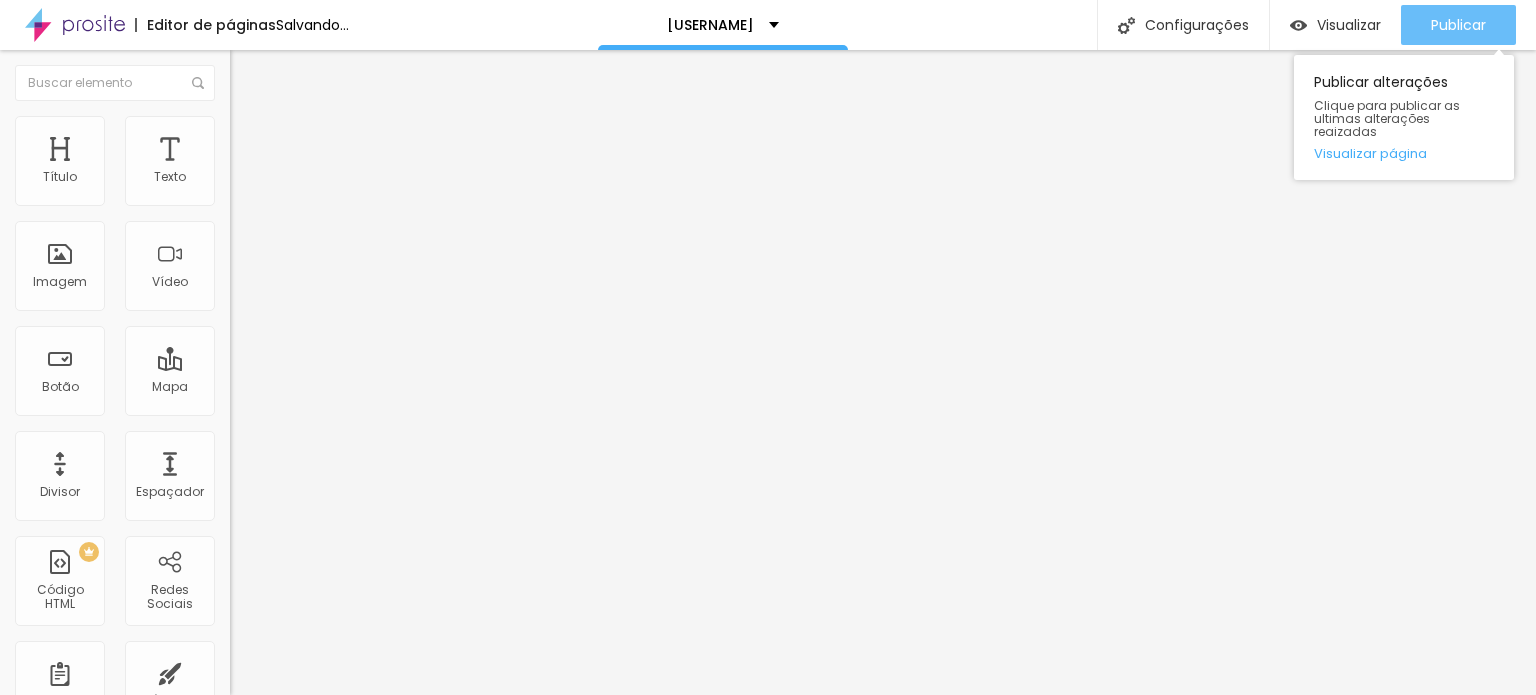 click on "Publicar" at bounding box center (1458, 25) 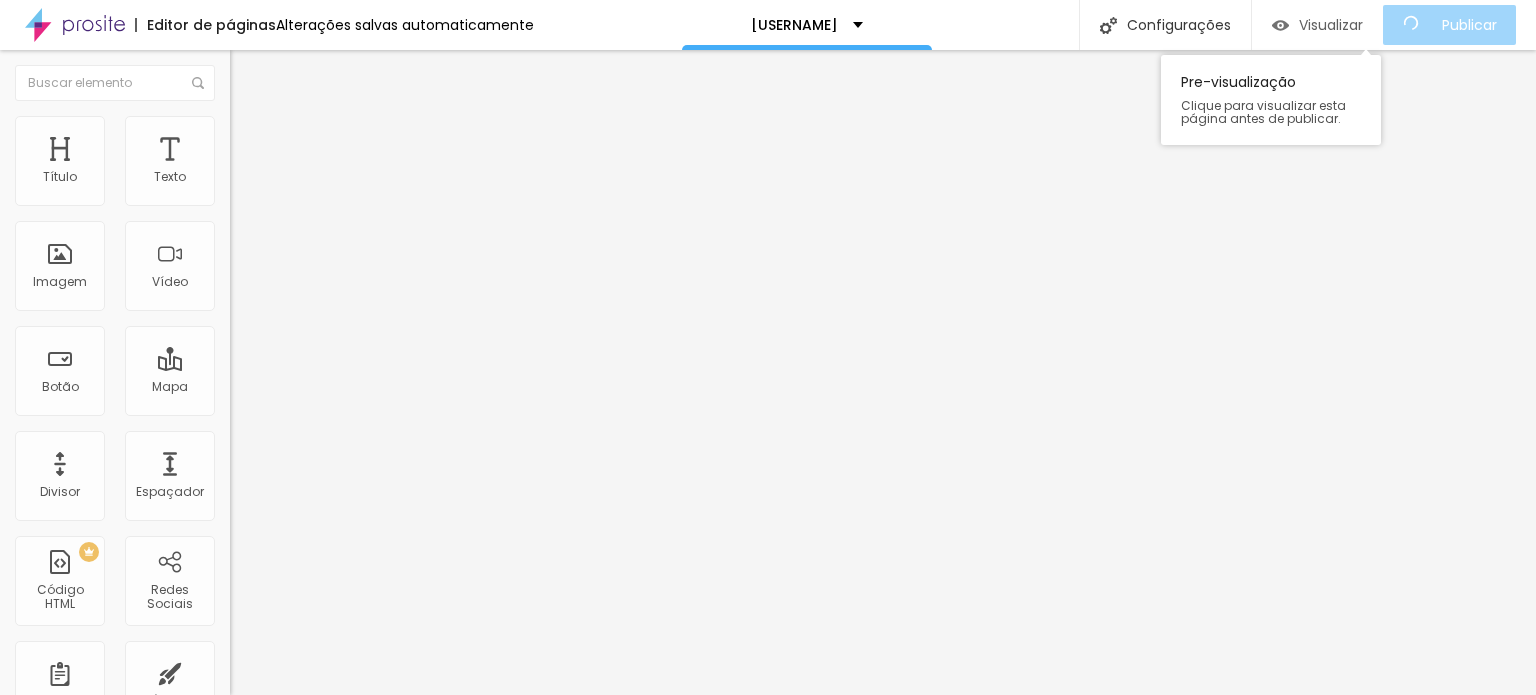 click on "Visualizar" at bounding box center (1331, 25) 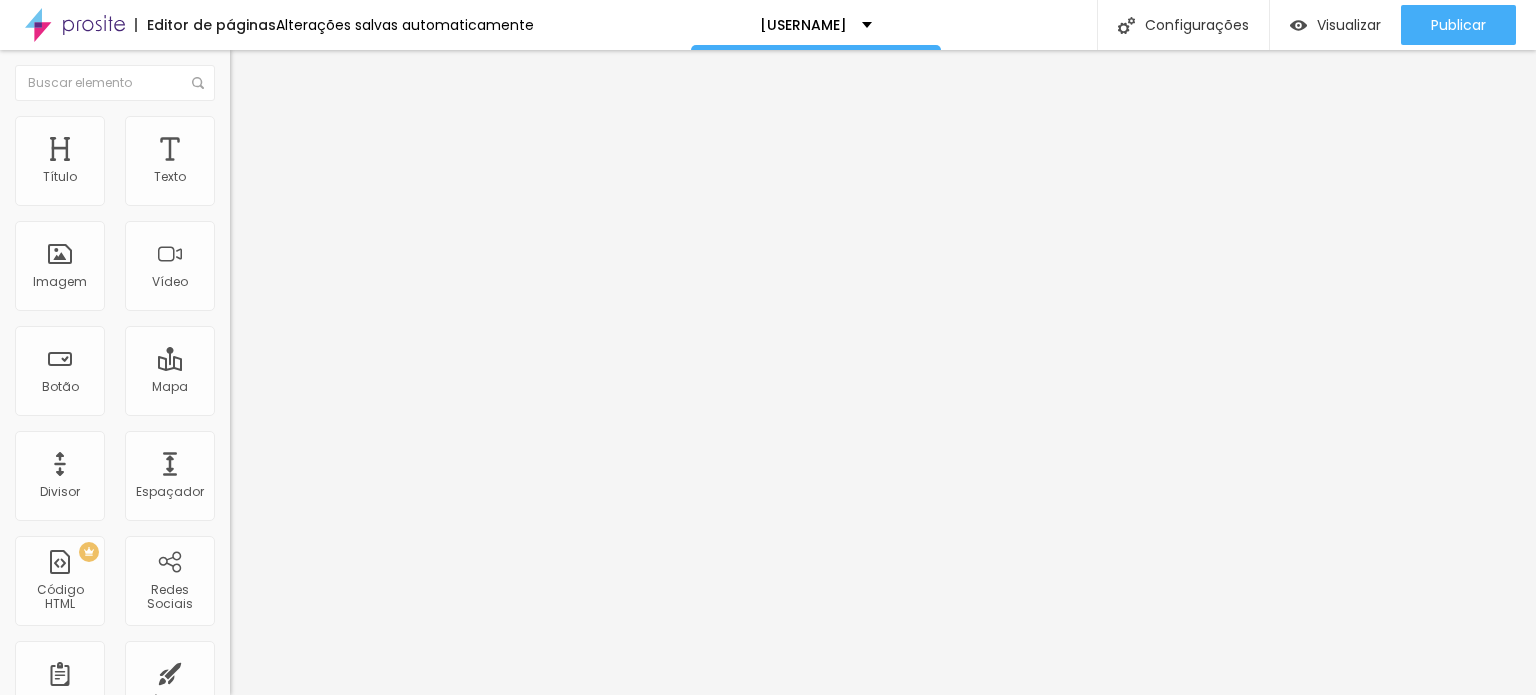 click 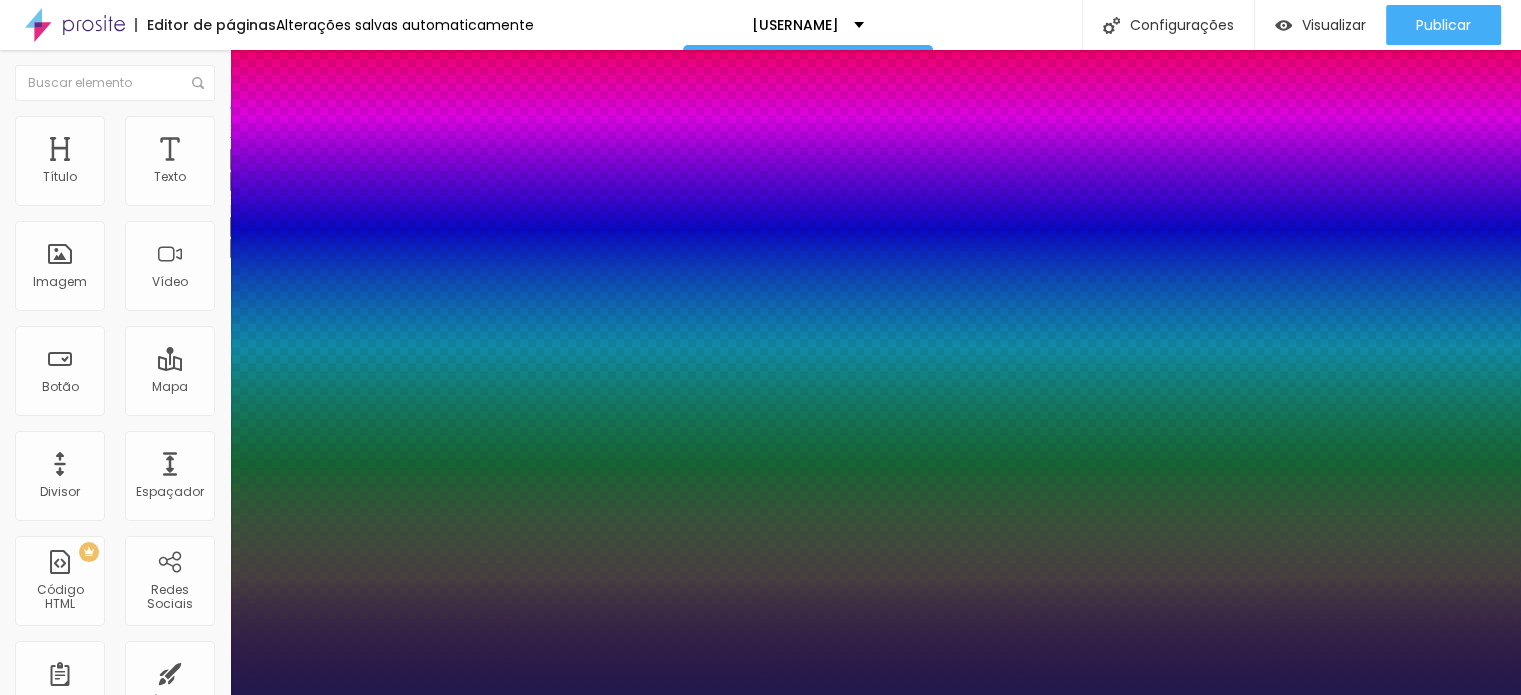 type on "1" 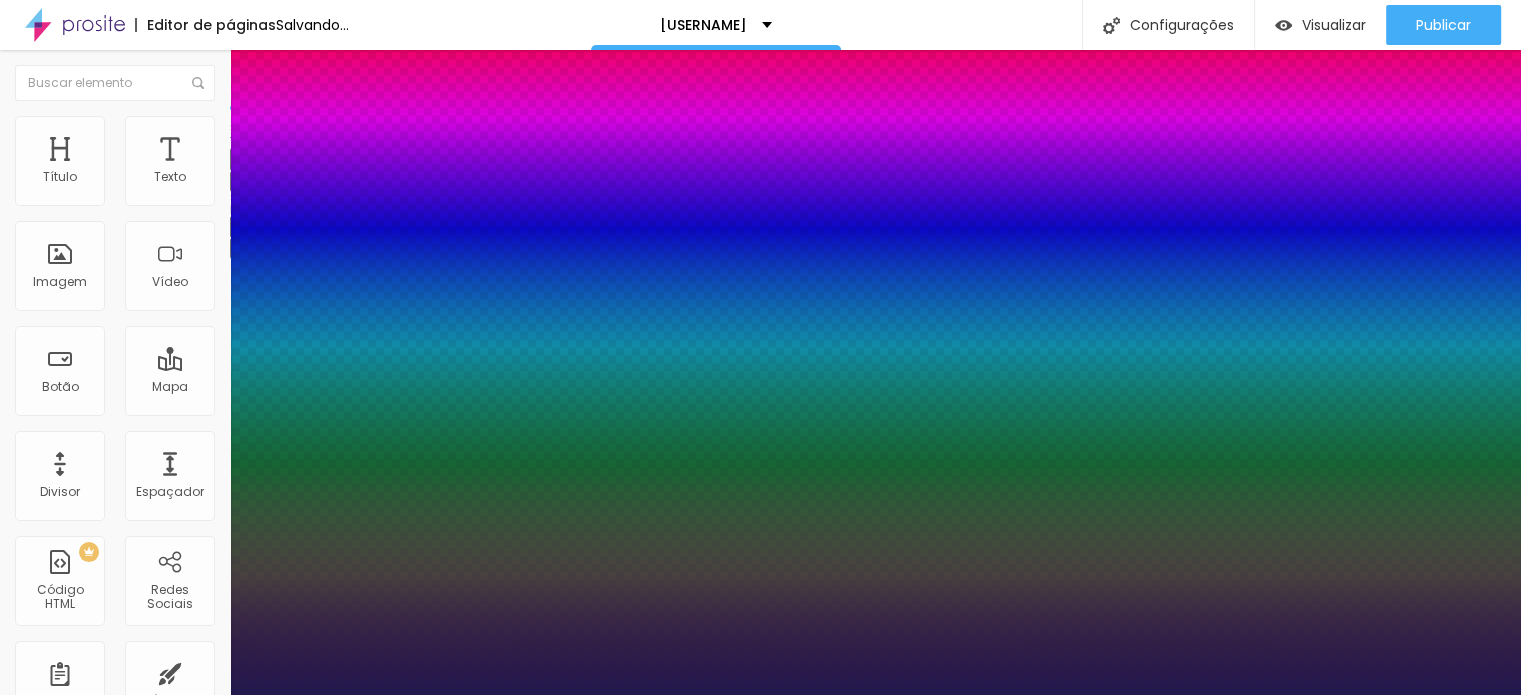 type on "1" 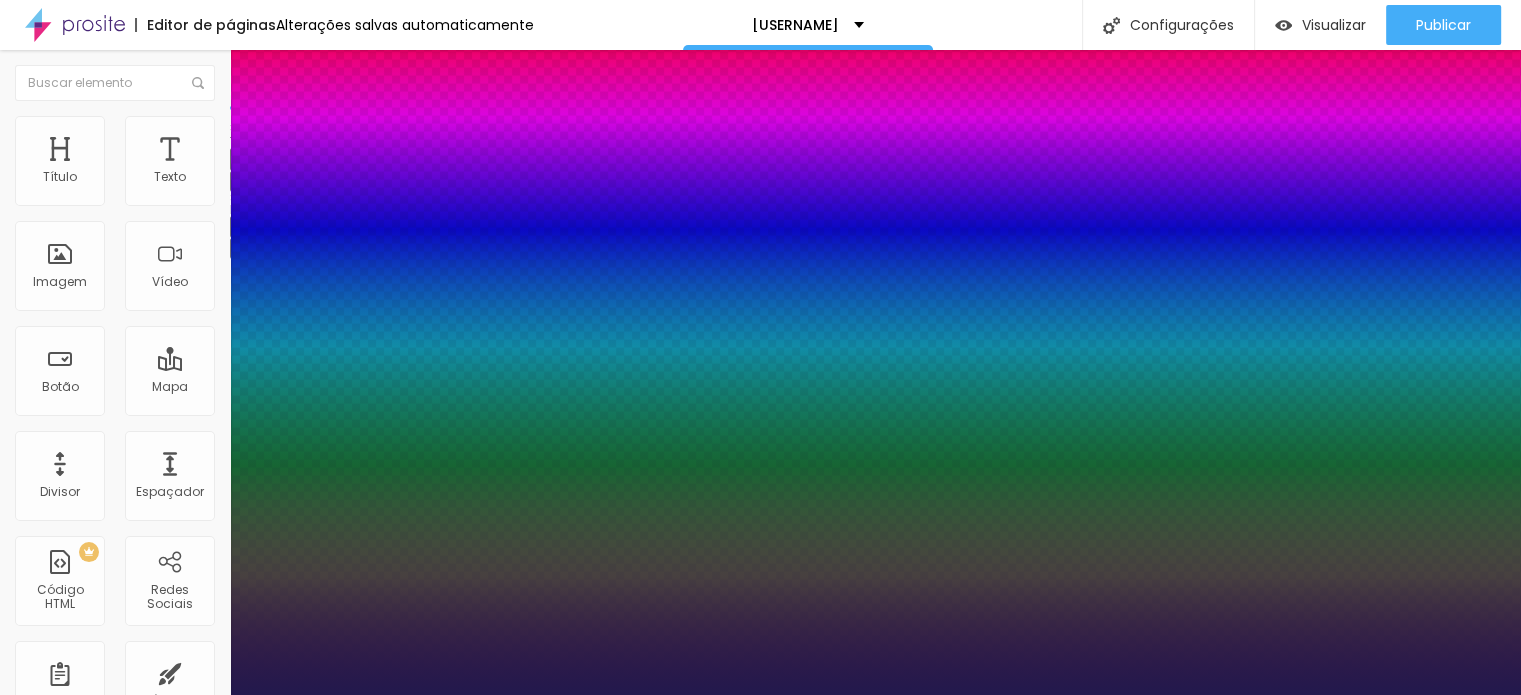 type on "17" 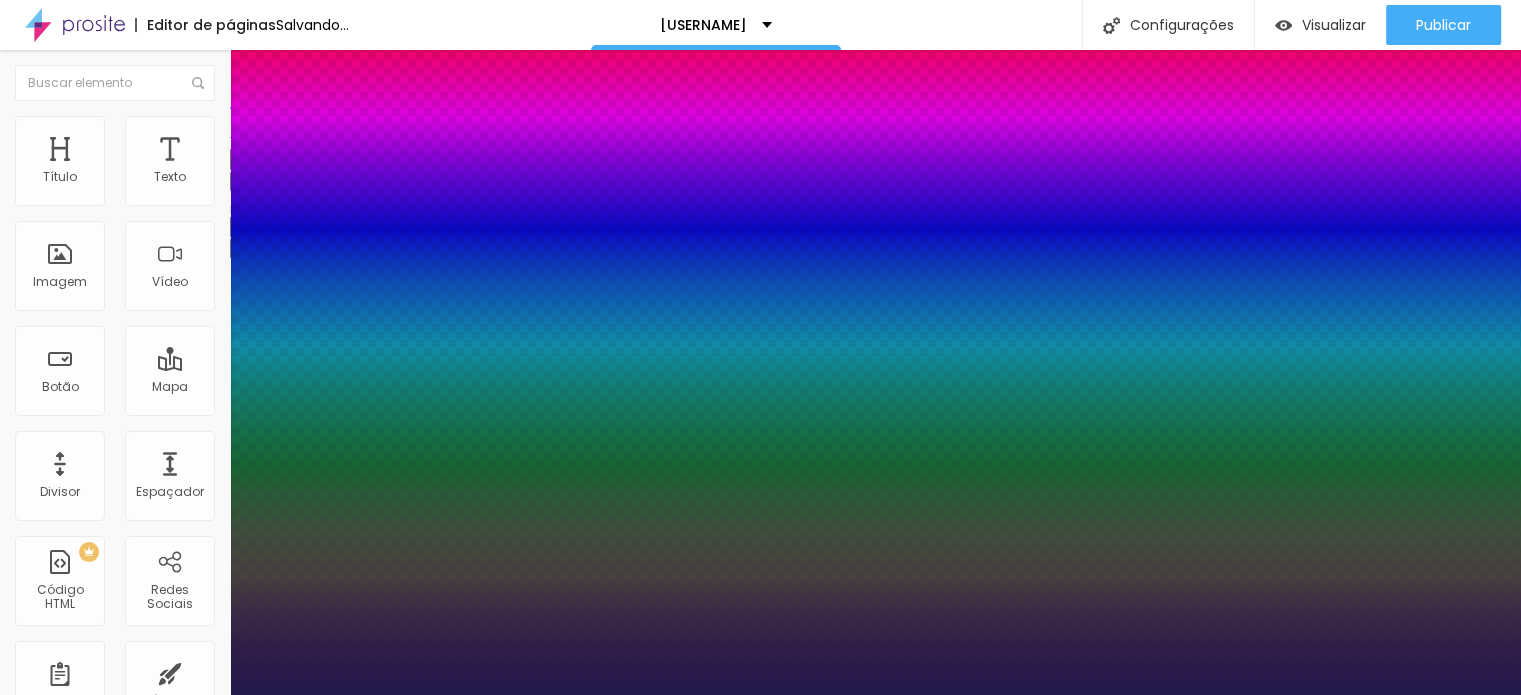 type on "0.6" 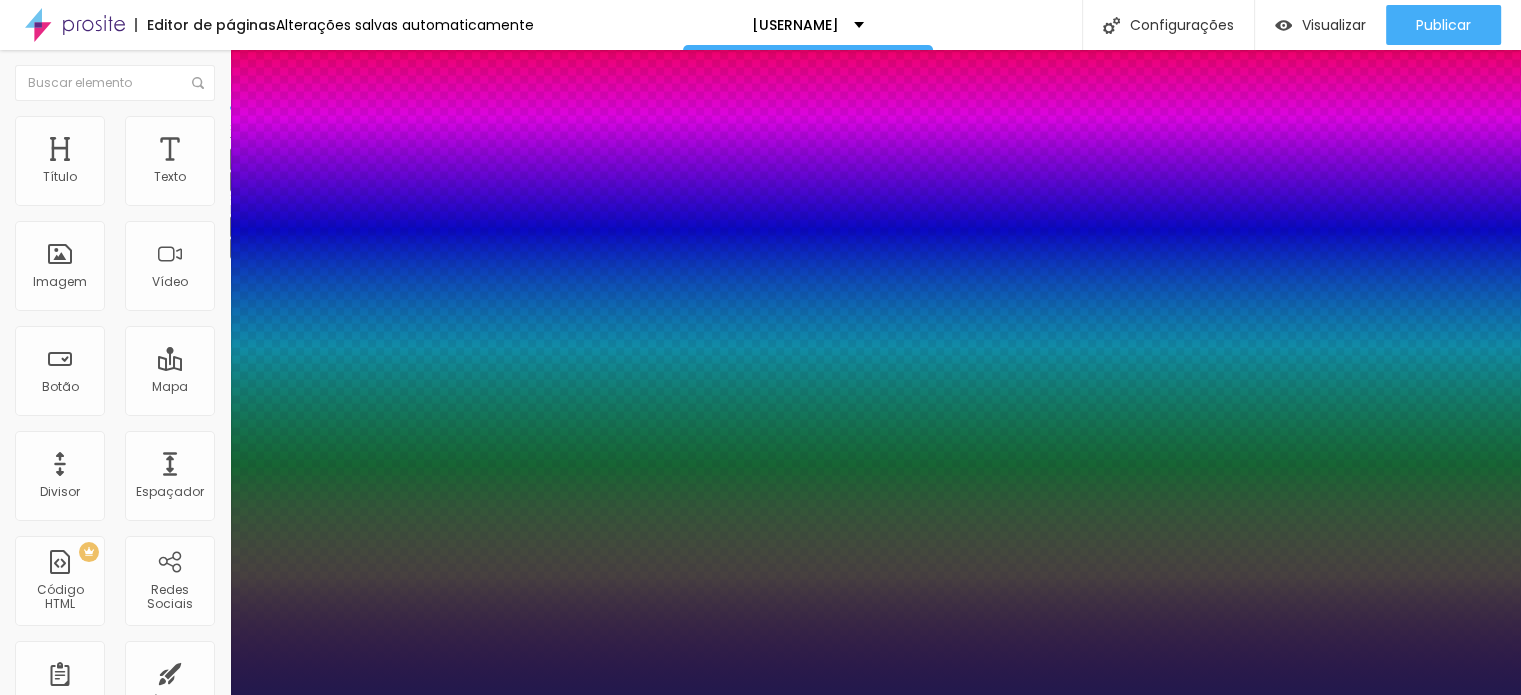 drag, startPoint x: 257, startPoint y: 387, endPoint x: 269, endPoint y: 388, distance: 12.0415945 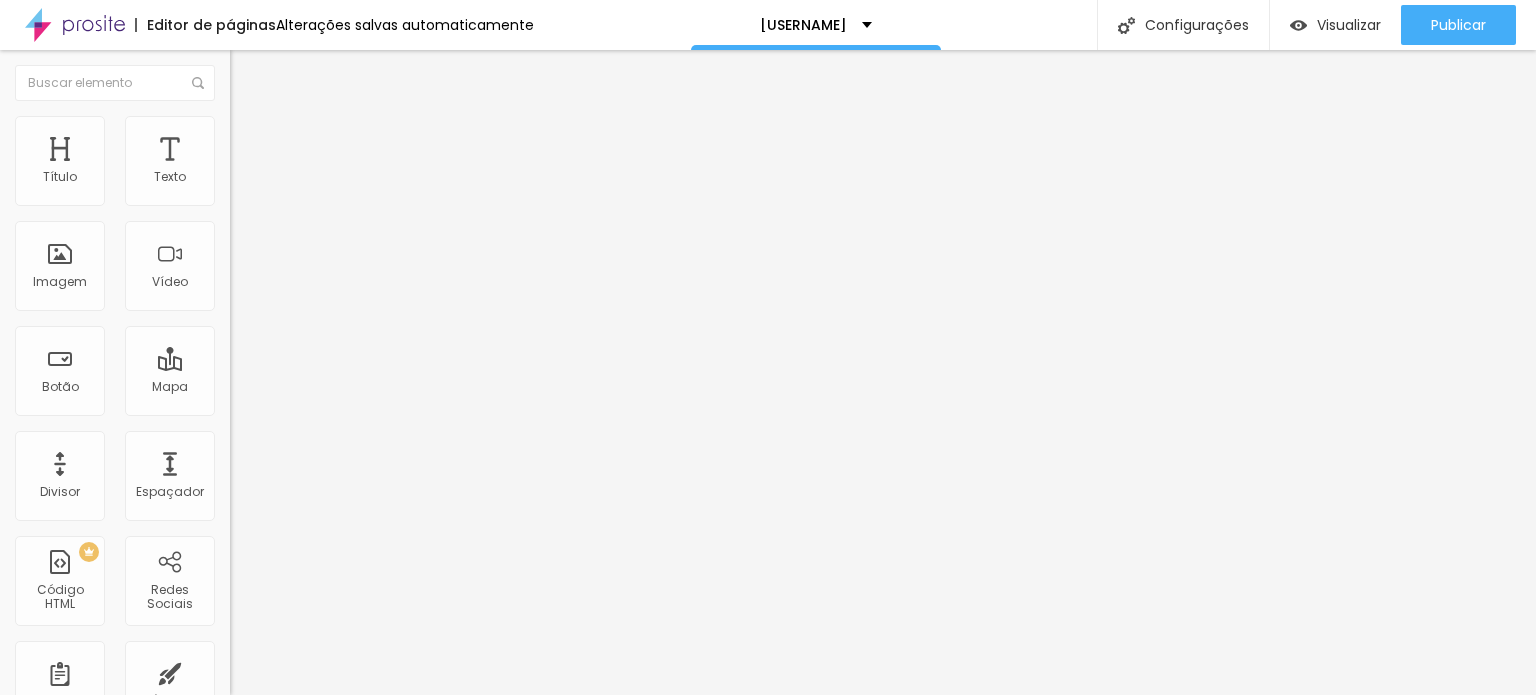 click 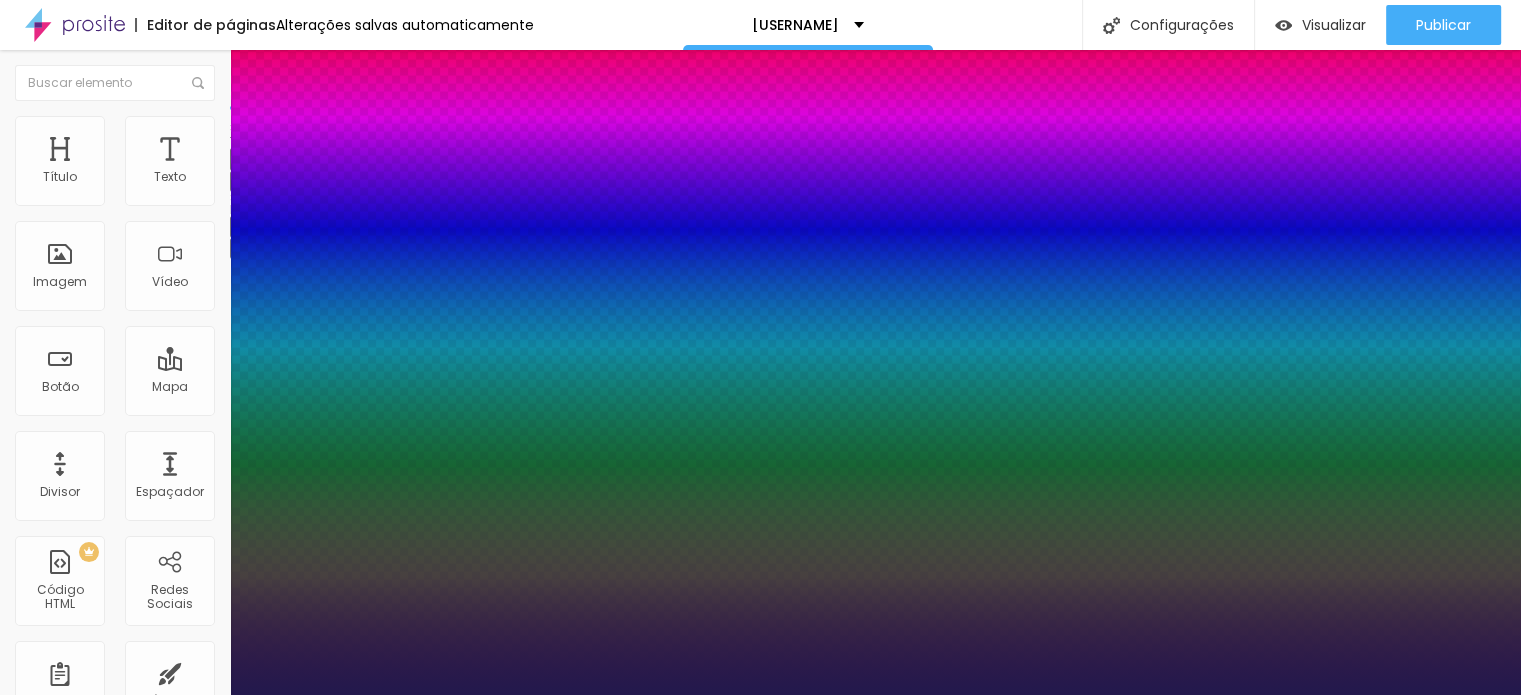 click at bounding box center (760, 695) 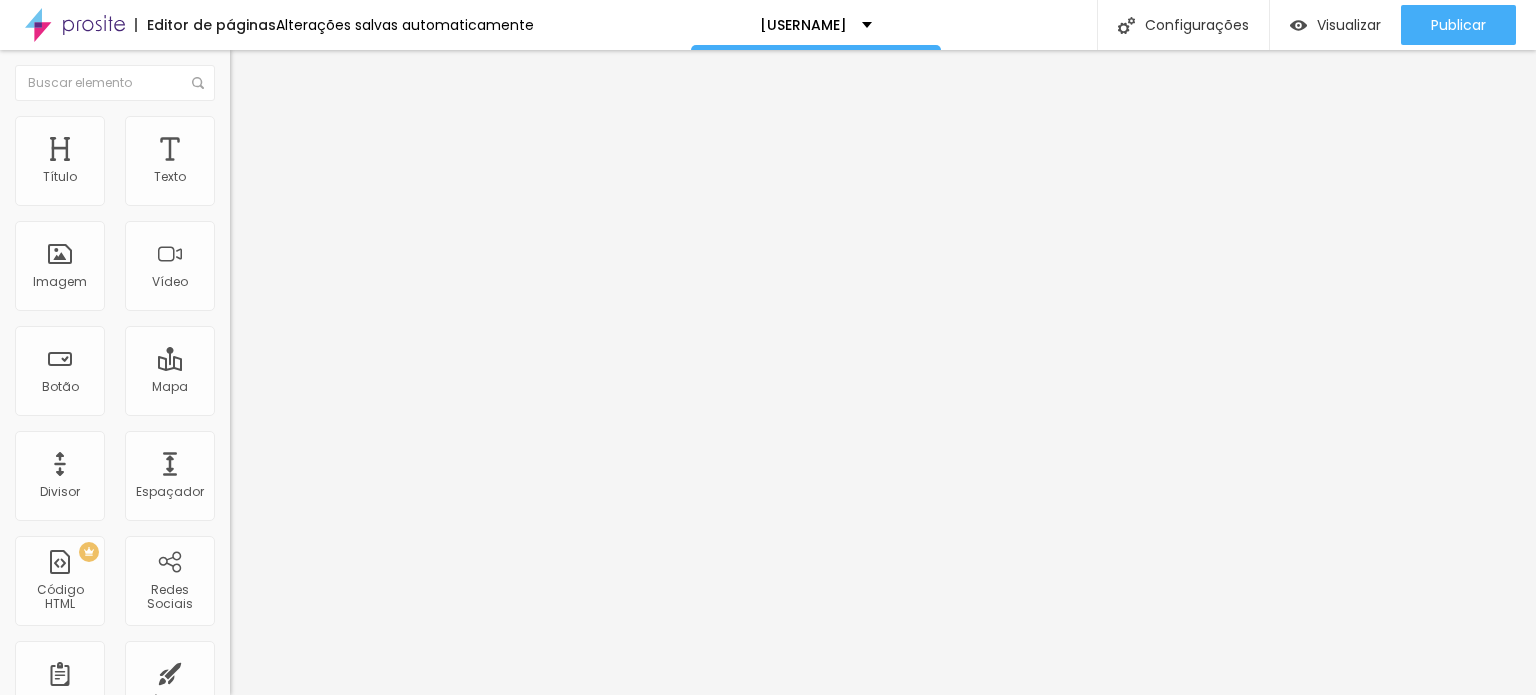 click 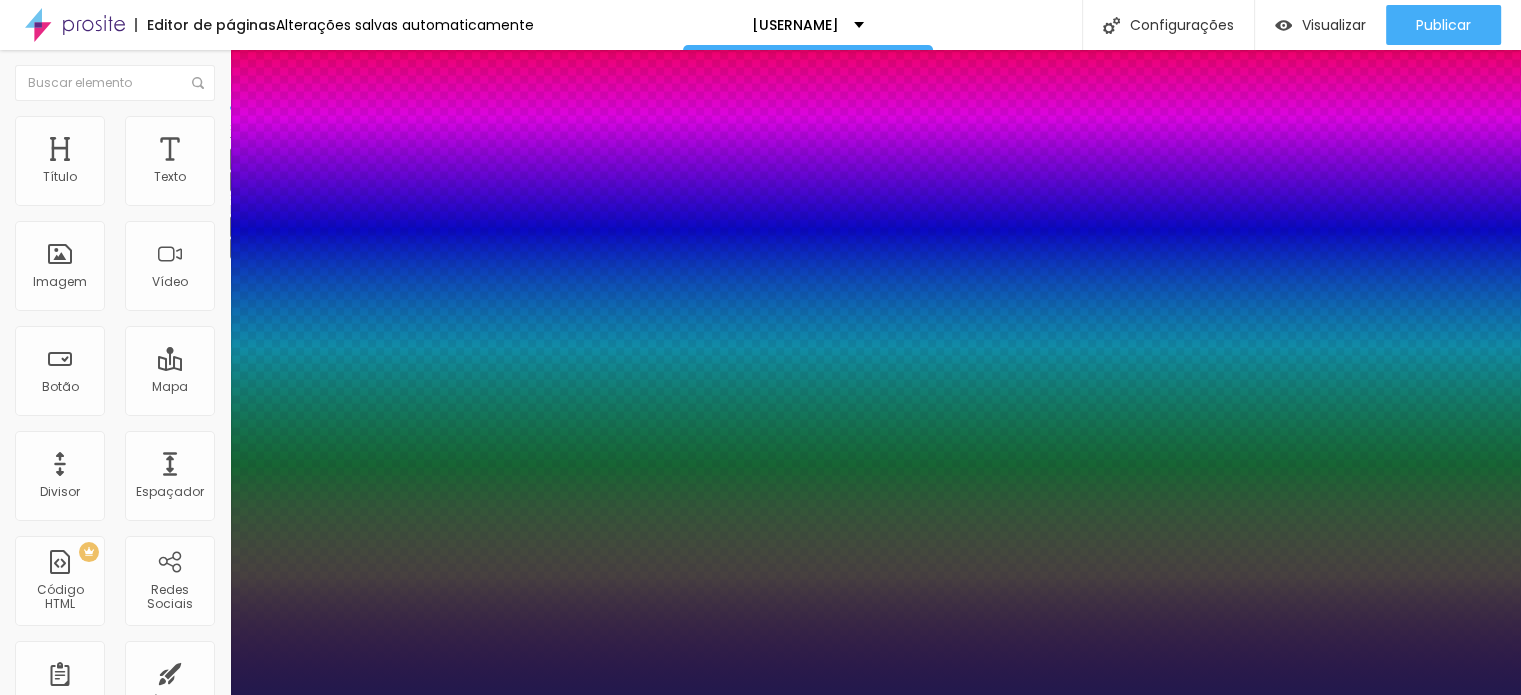type on "1" 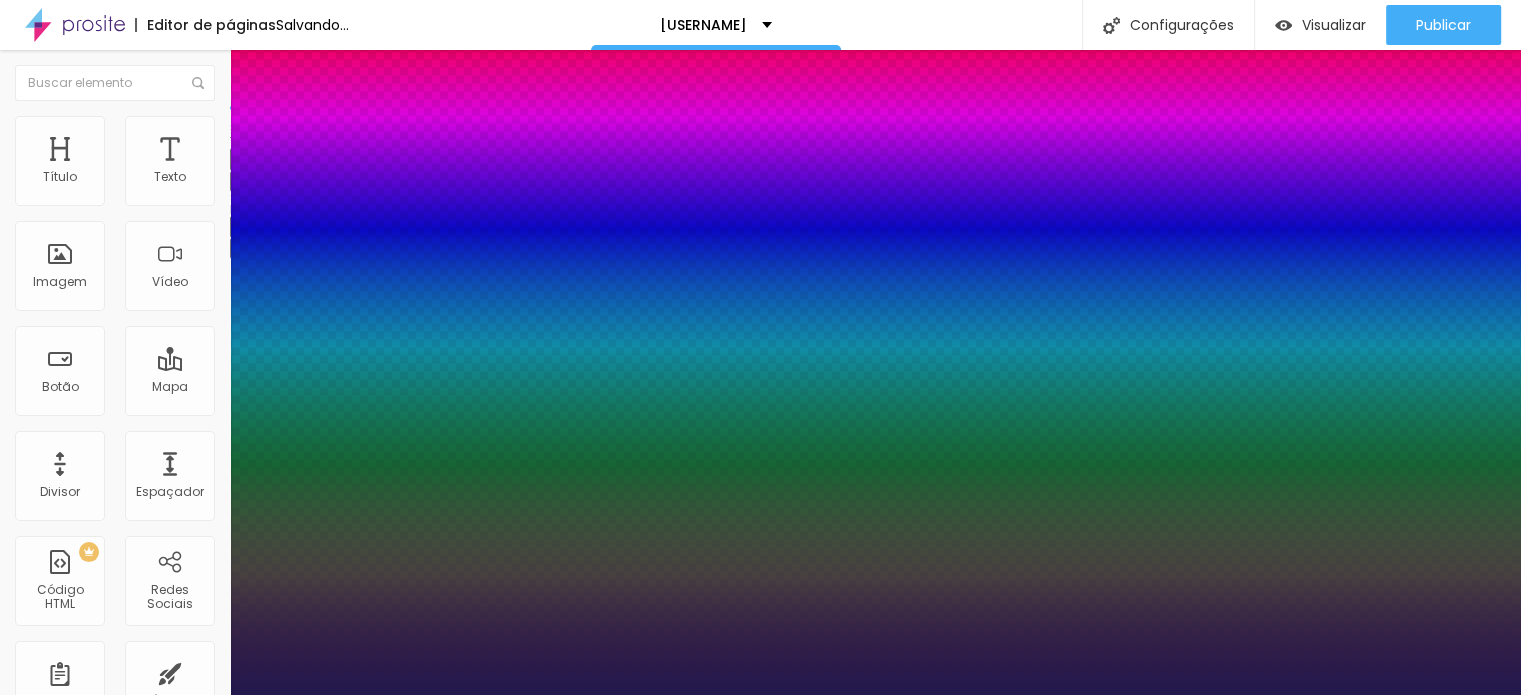 type on "1" 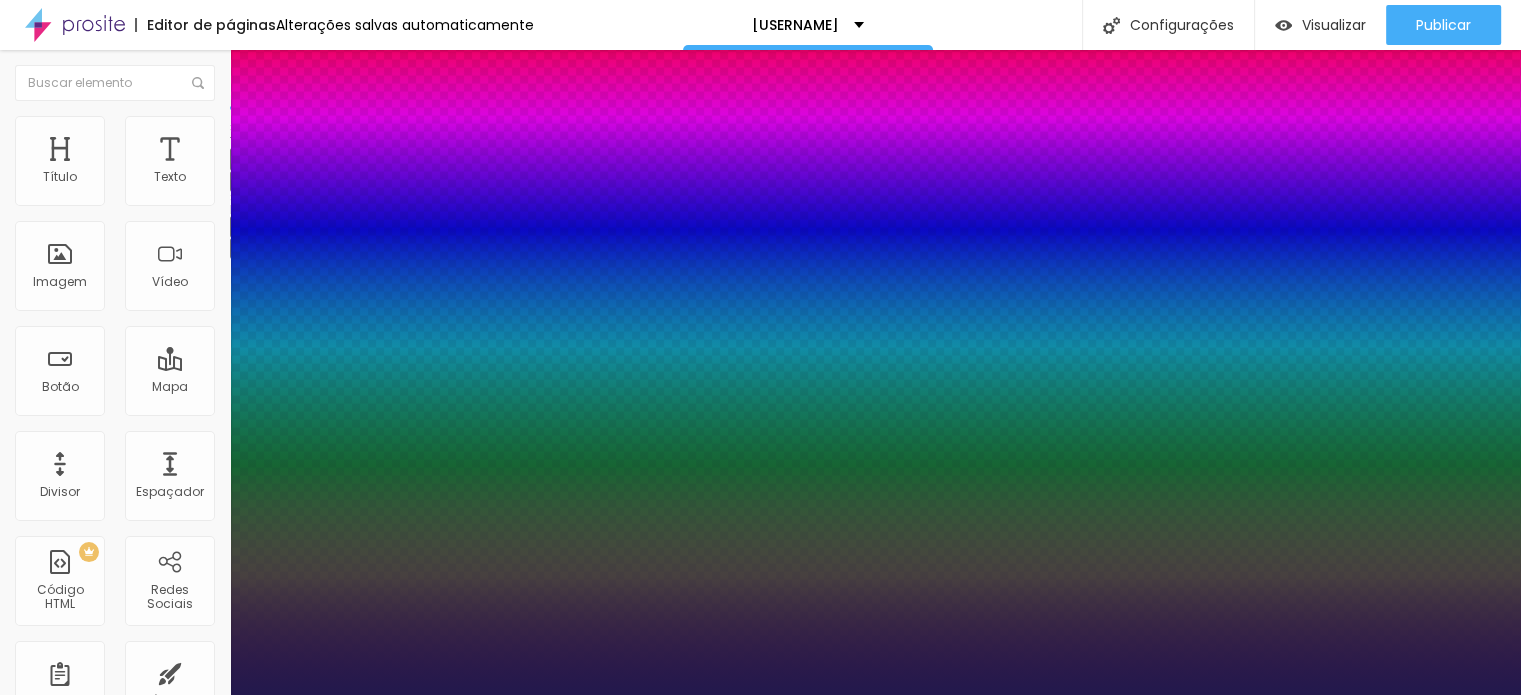 type on "17" 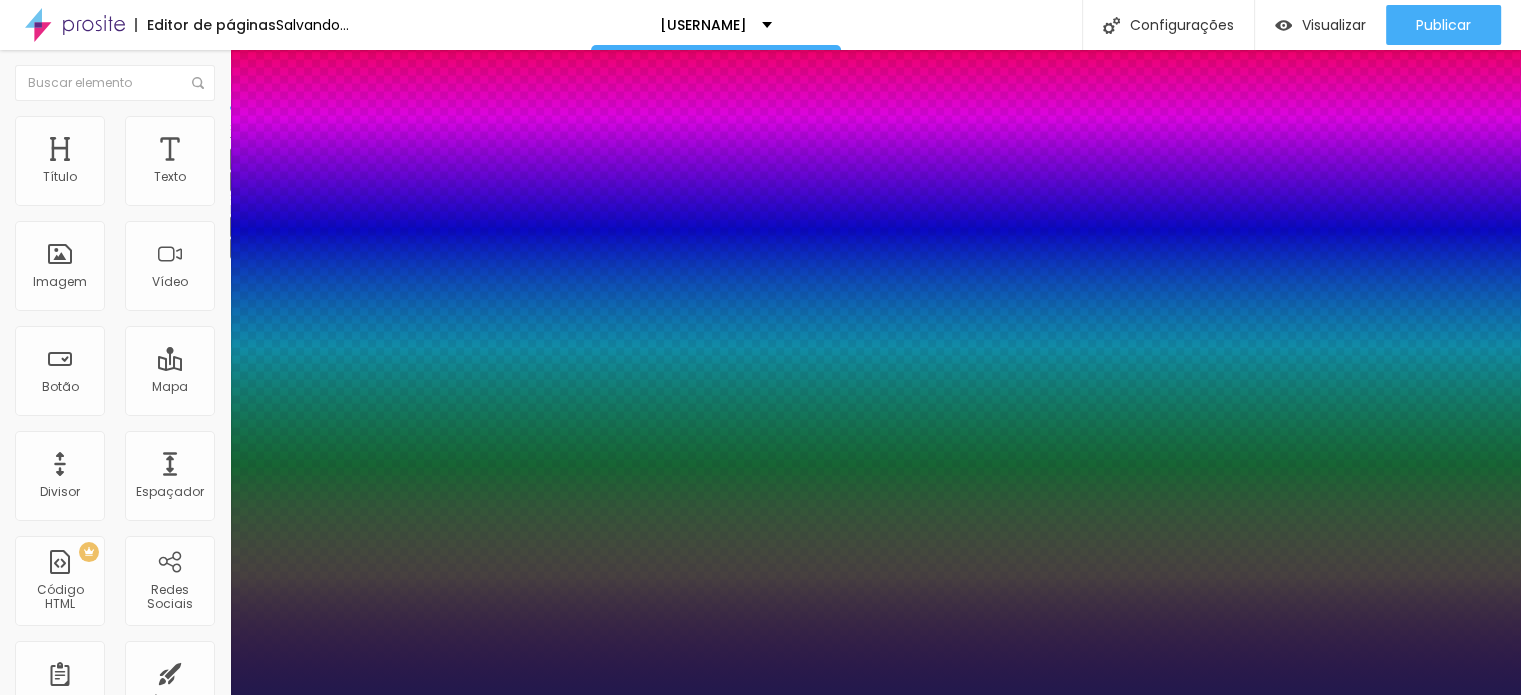 type on "1" 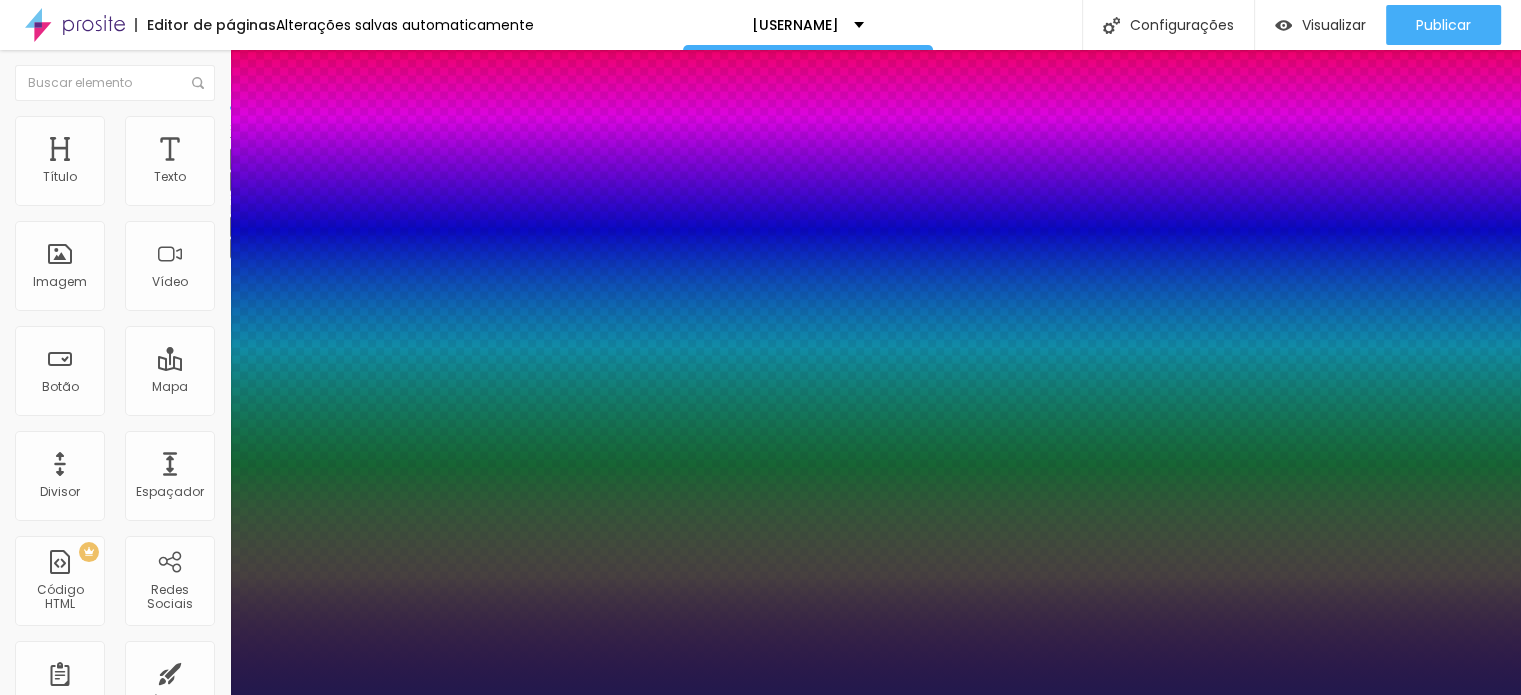 type on "0" 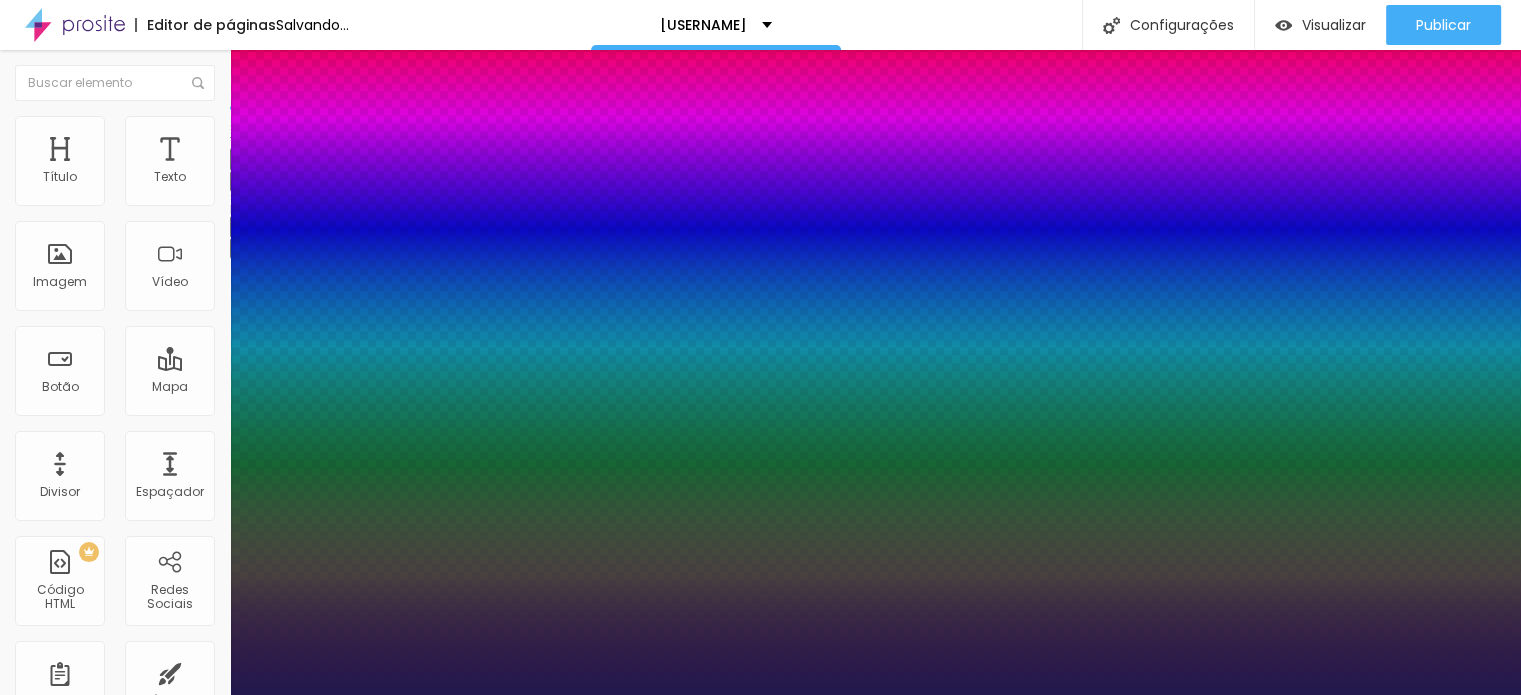 type on "0" 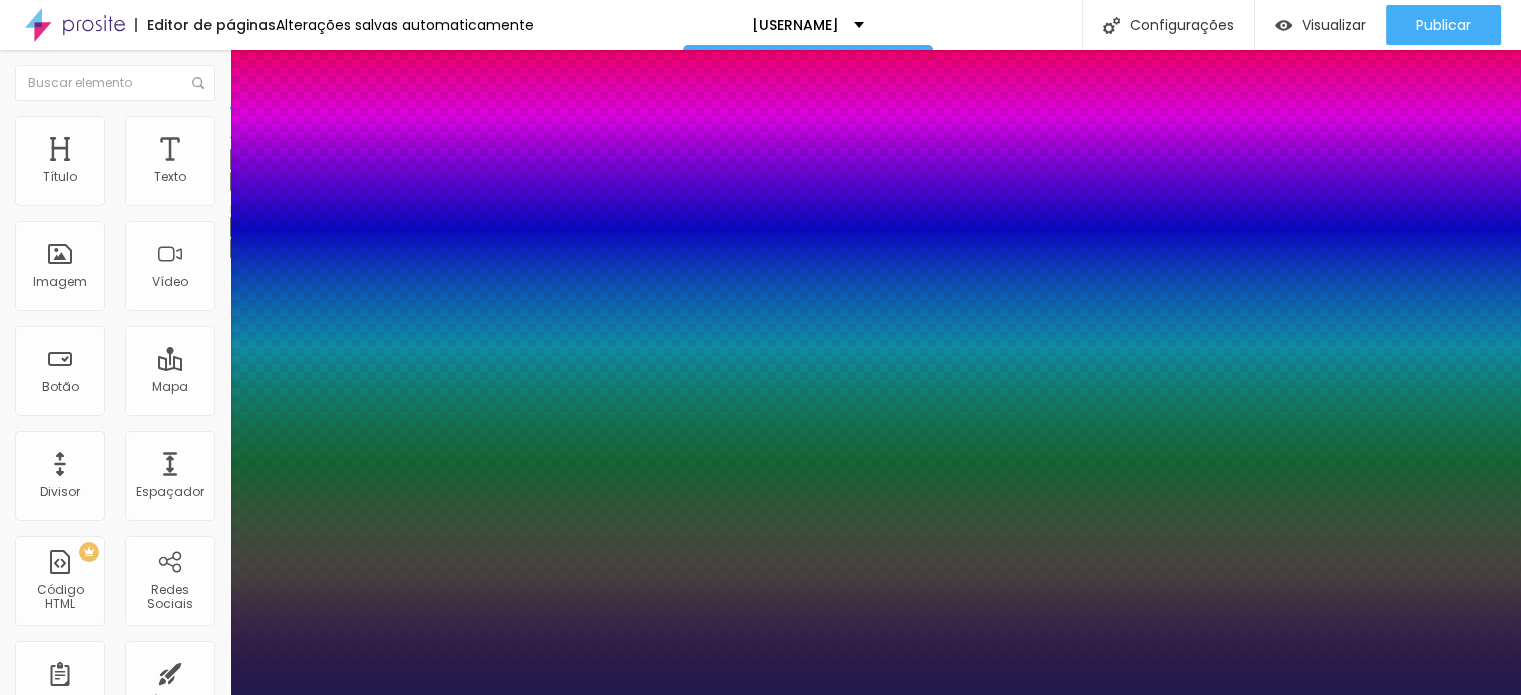 click on "0.5" at bounding box center (40, 5425) 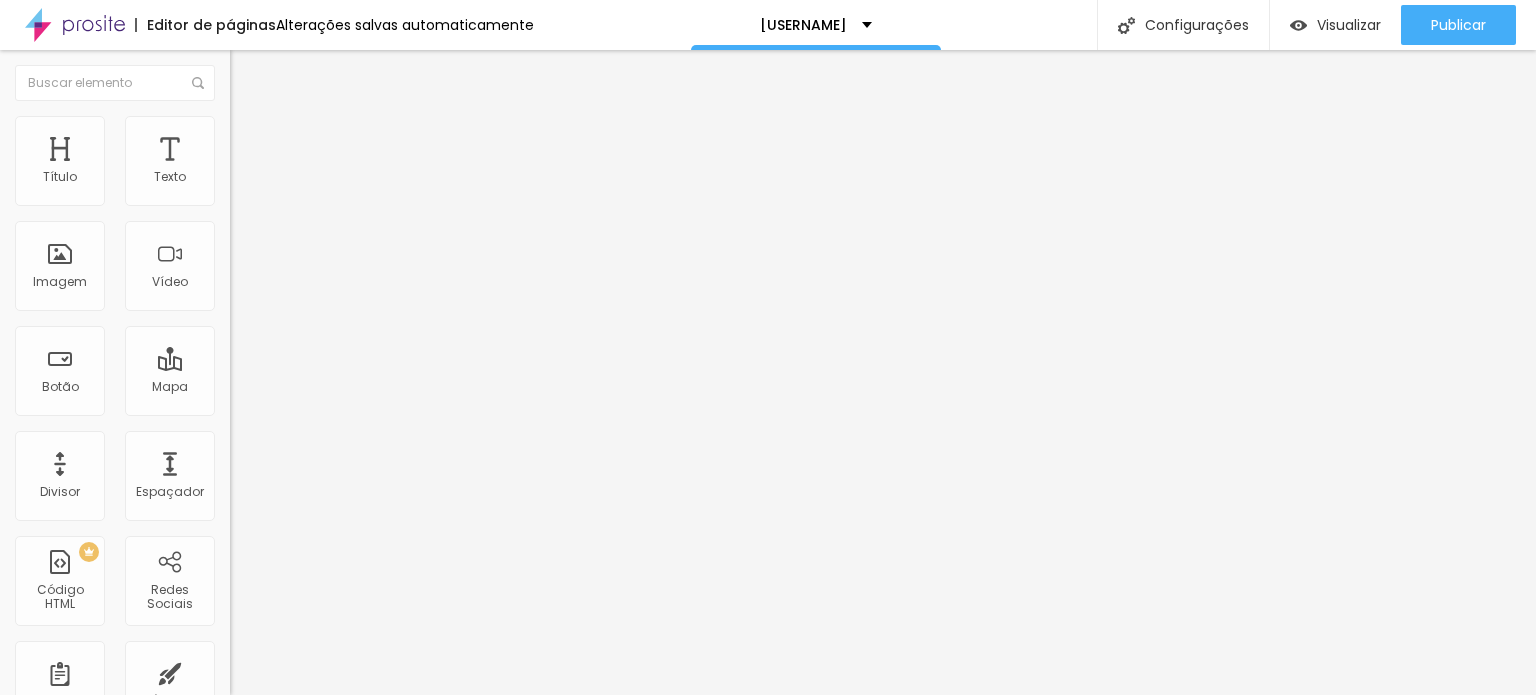 click 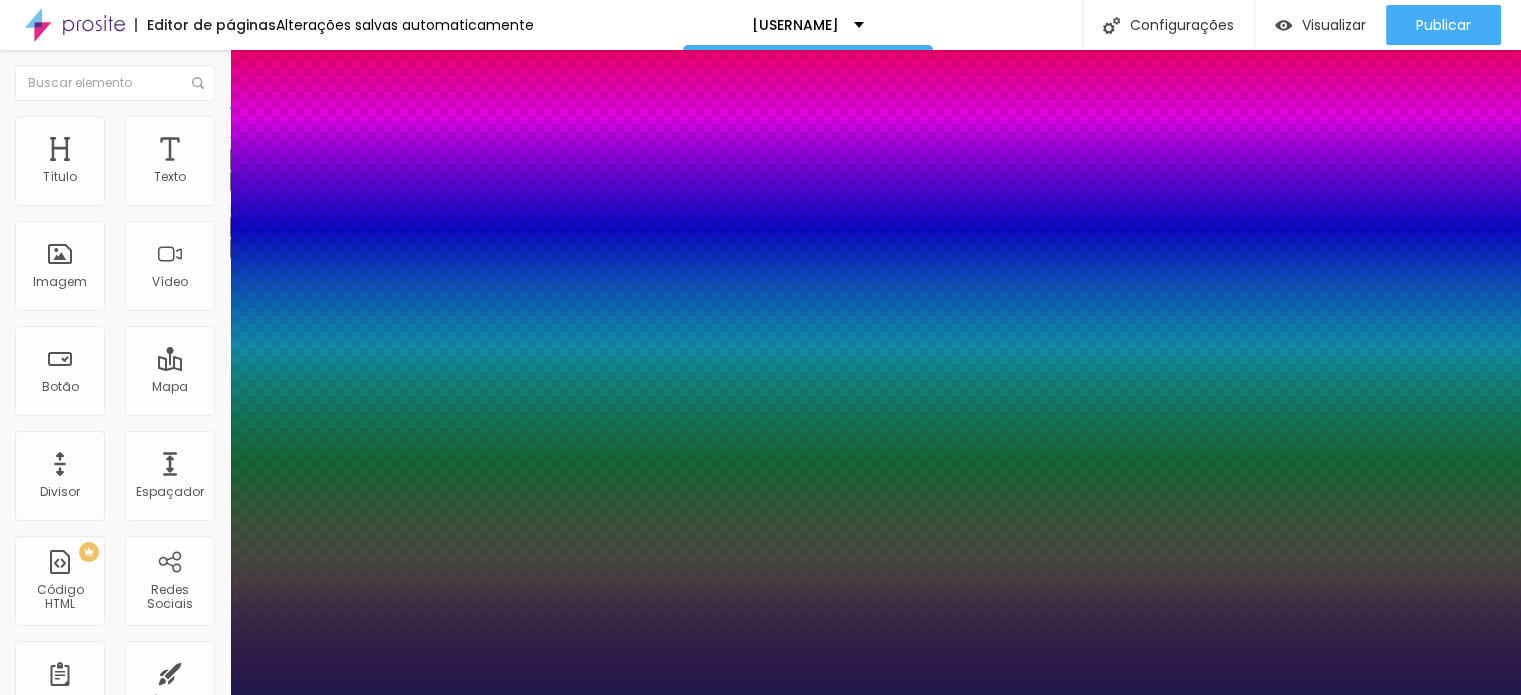 click at bounding box center (760, 695) 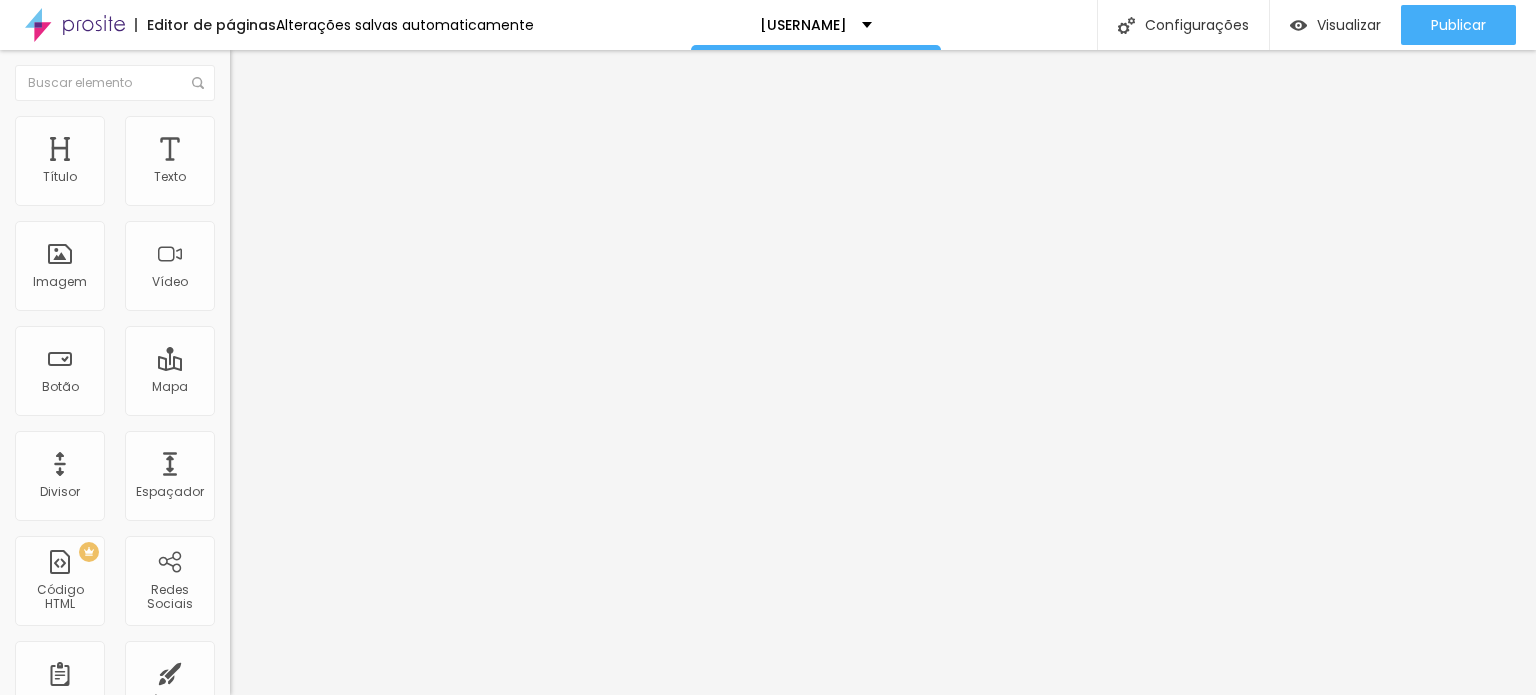 click at bounding box center [244, 181] 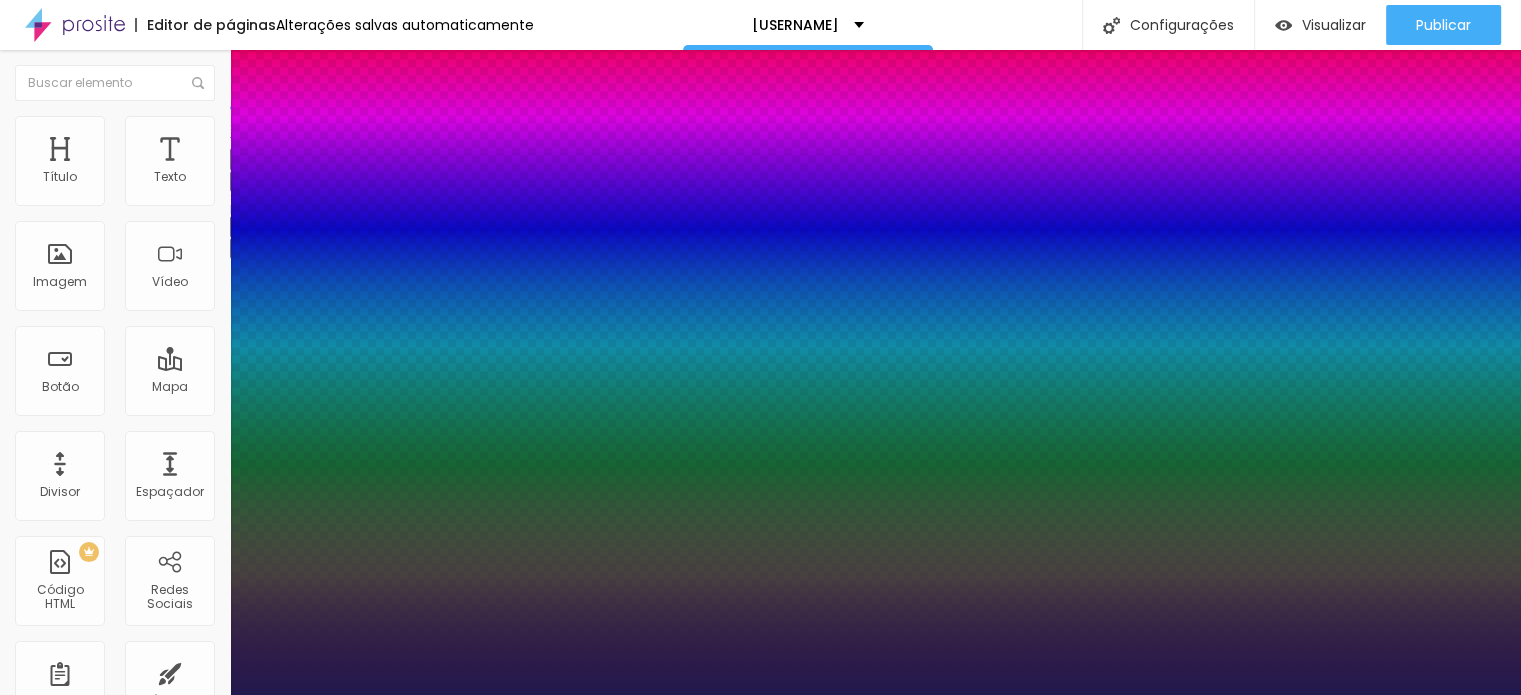 type on "1" 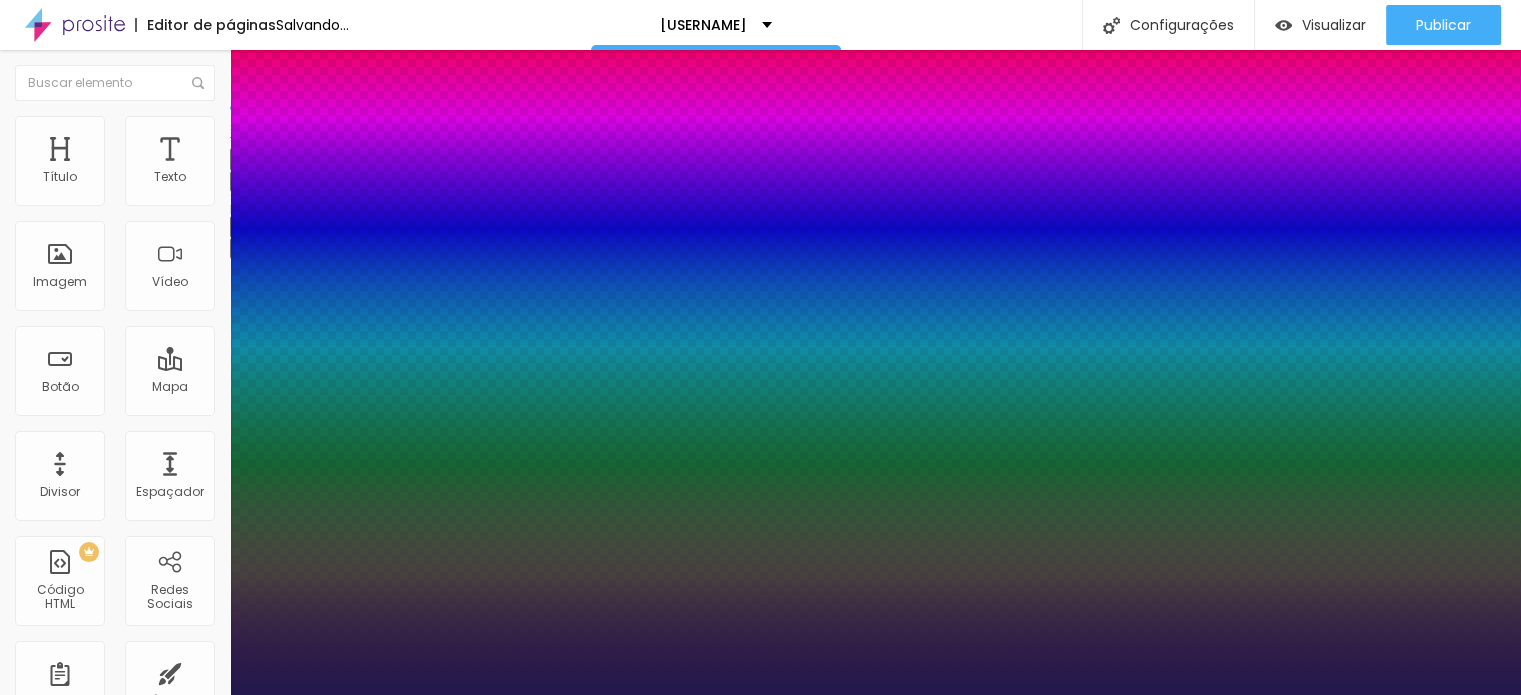 type on "1" 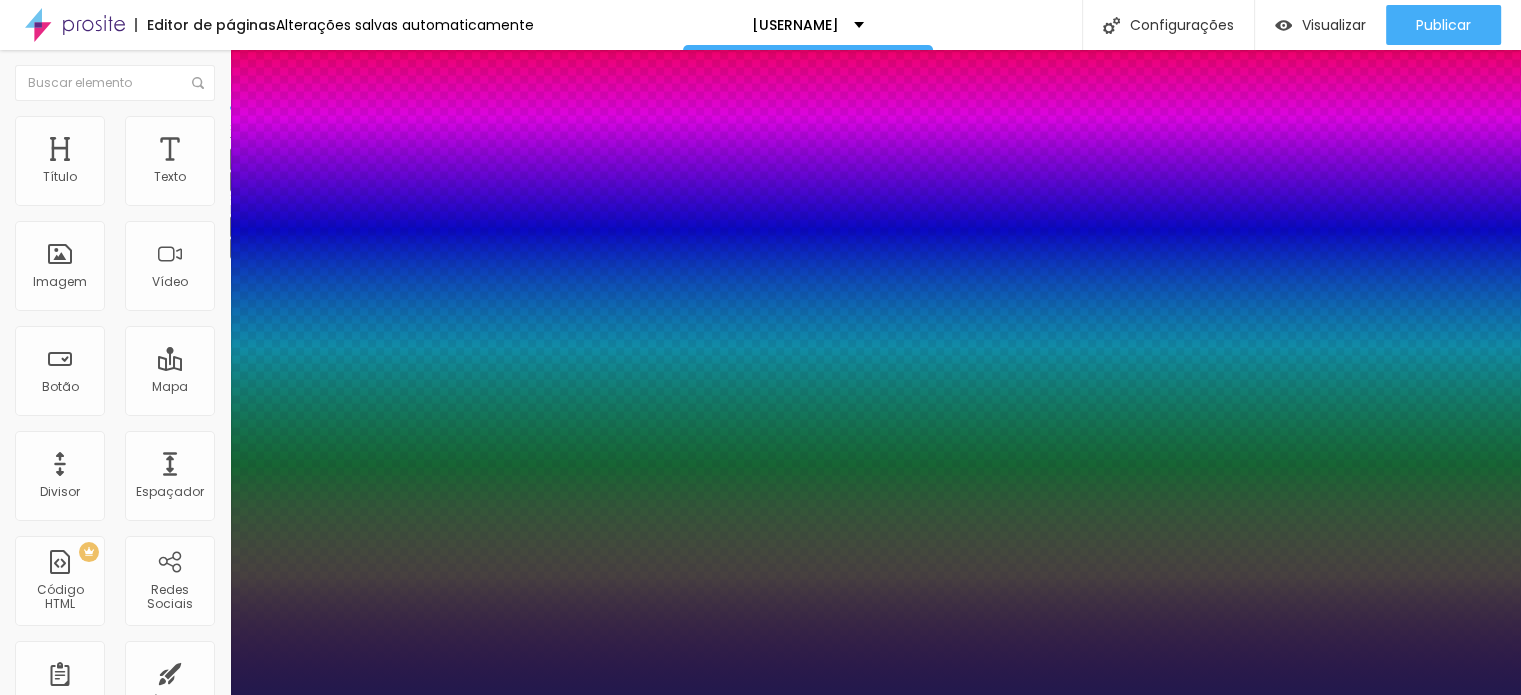 type on "0.6" 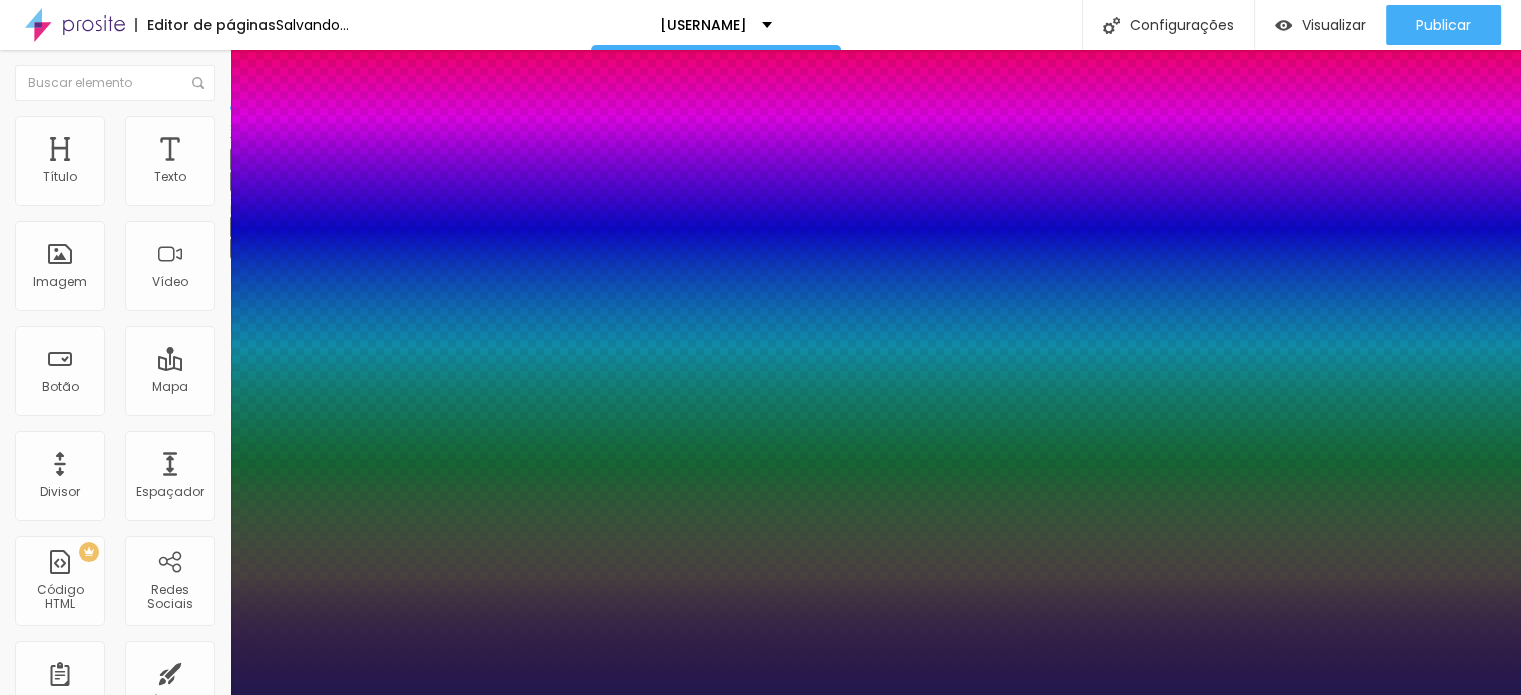 type on "1" 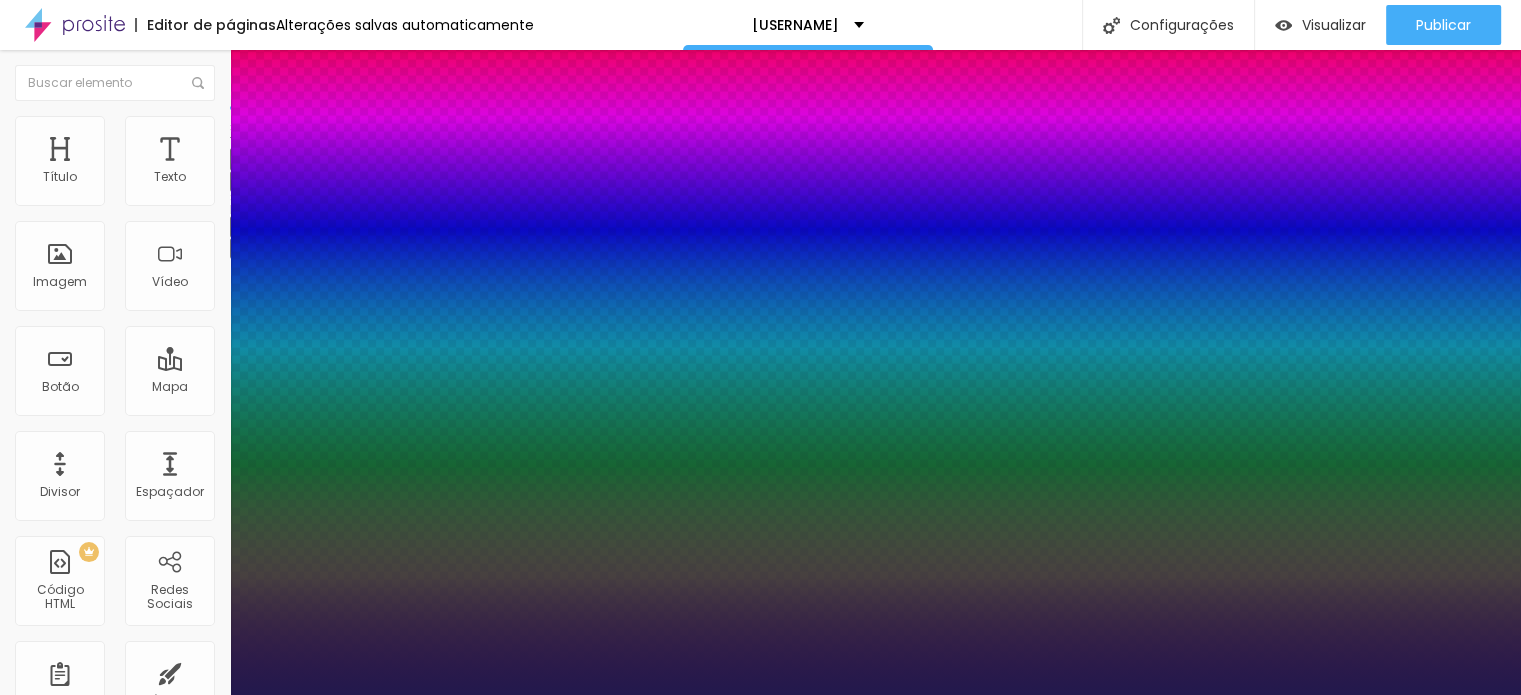 type on "0.8" 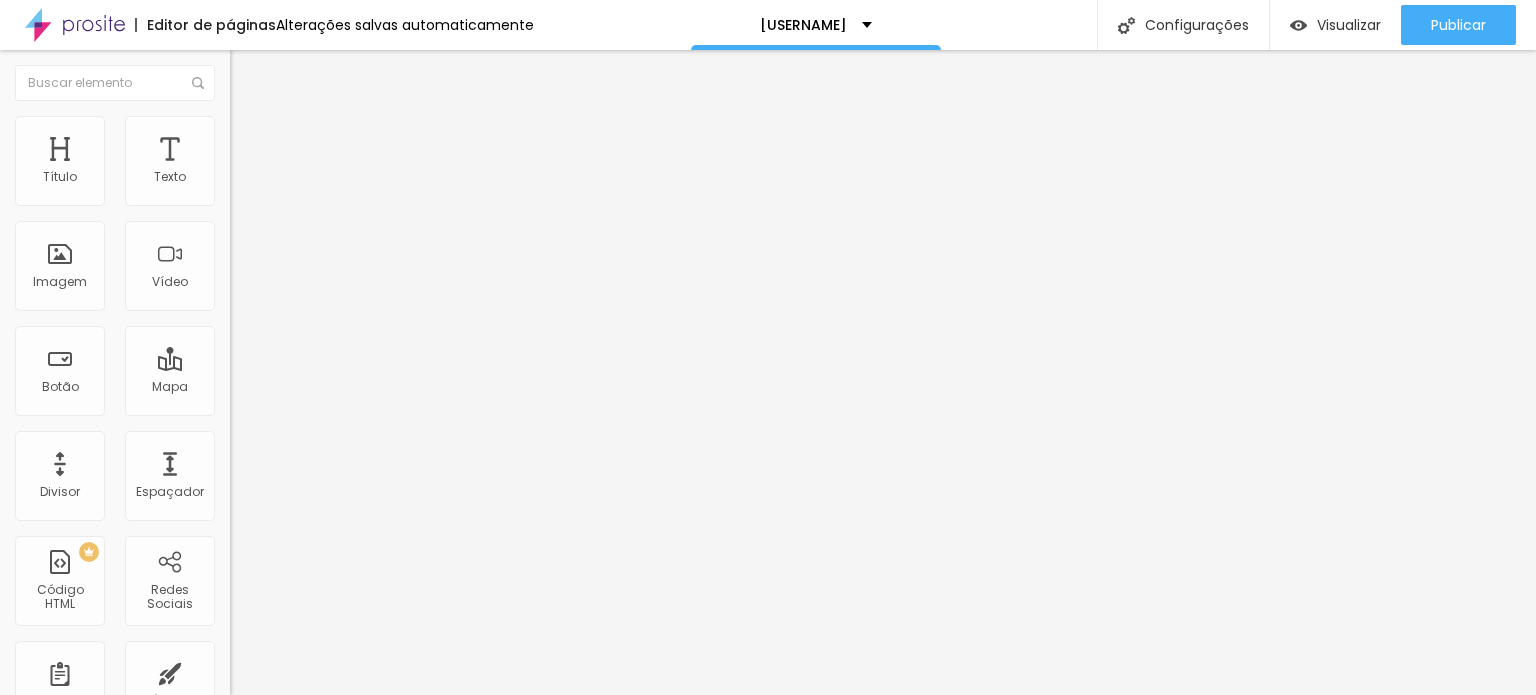 click 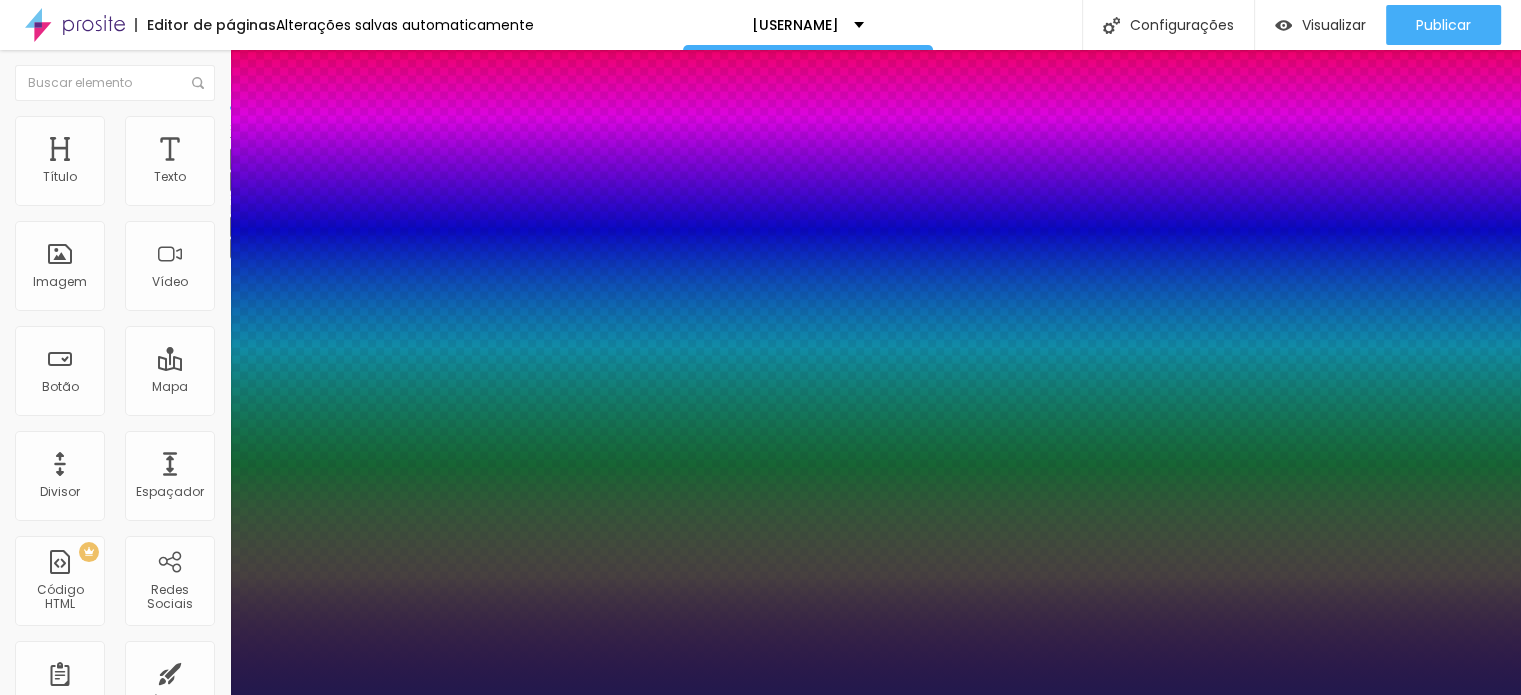 click at bounding box center (760, 695) 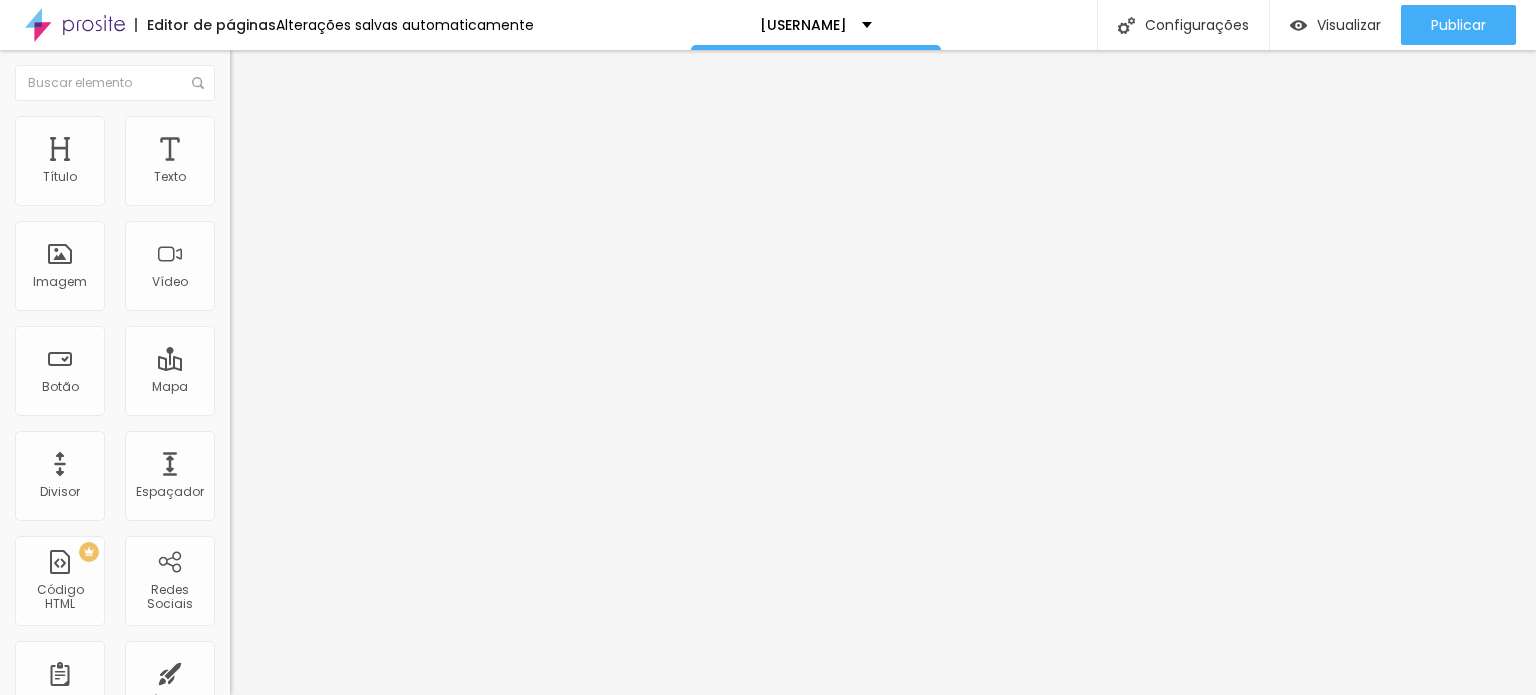 click on "Avançado" at bounding box center [281, 129] 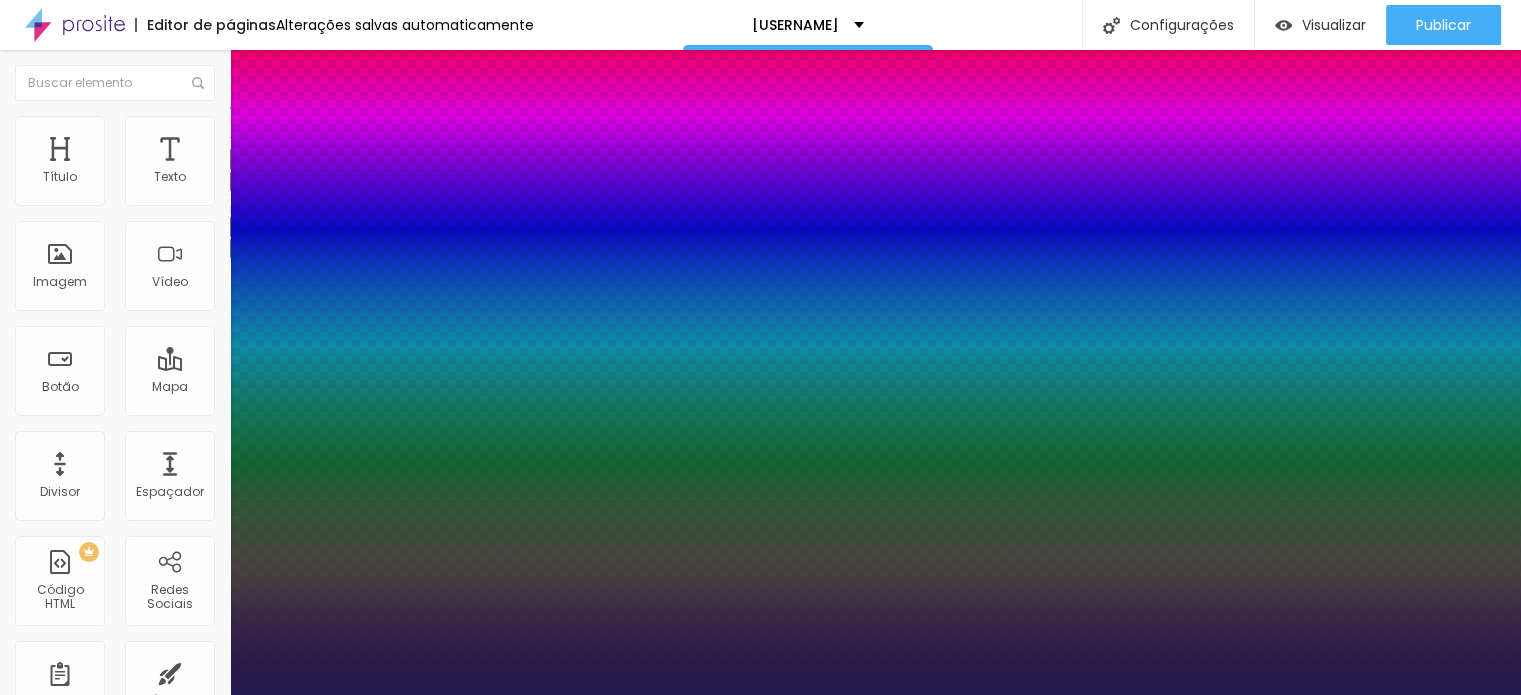 type on "1" 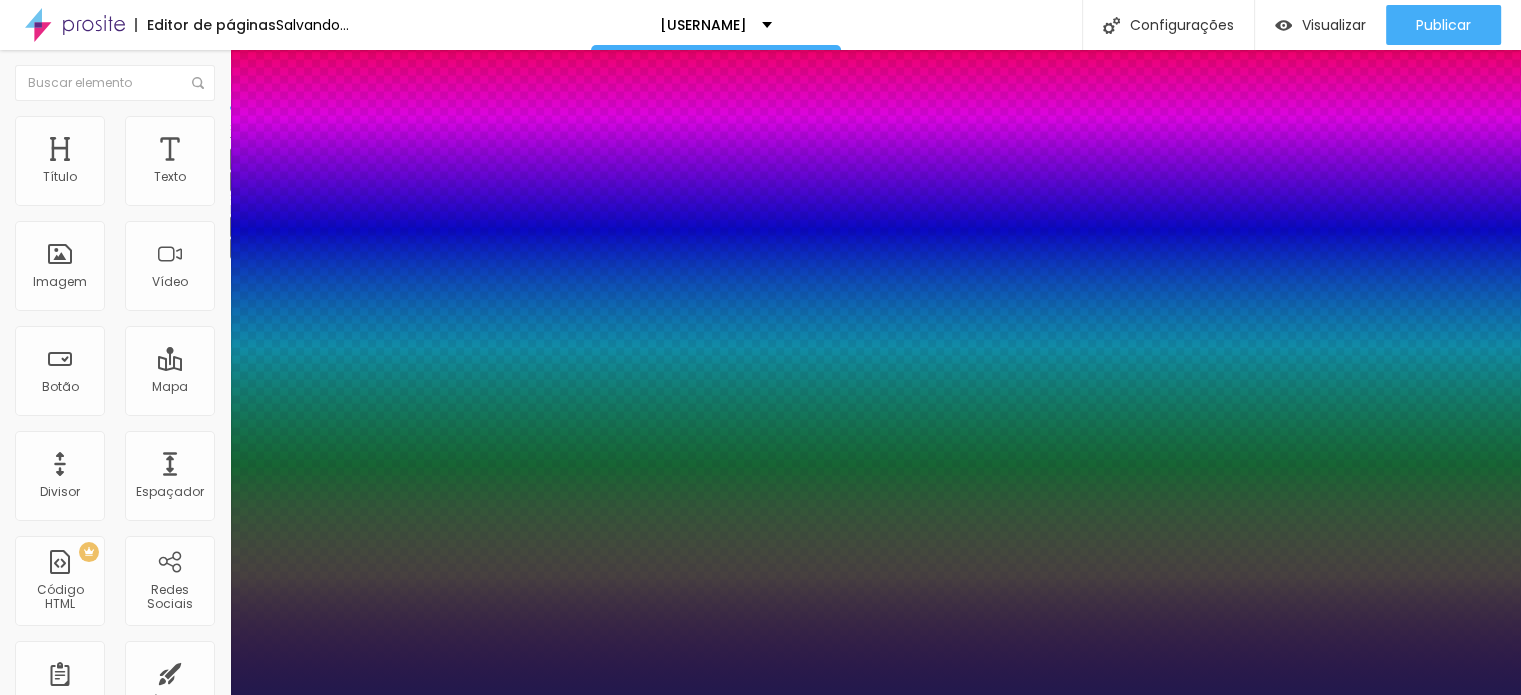 type on "1" 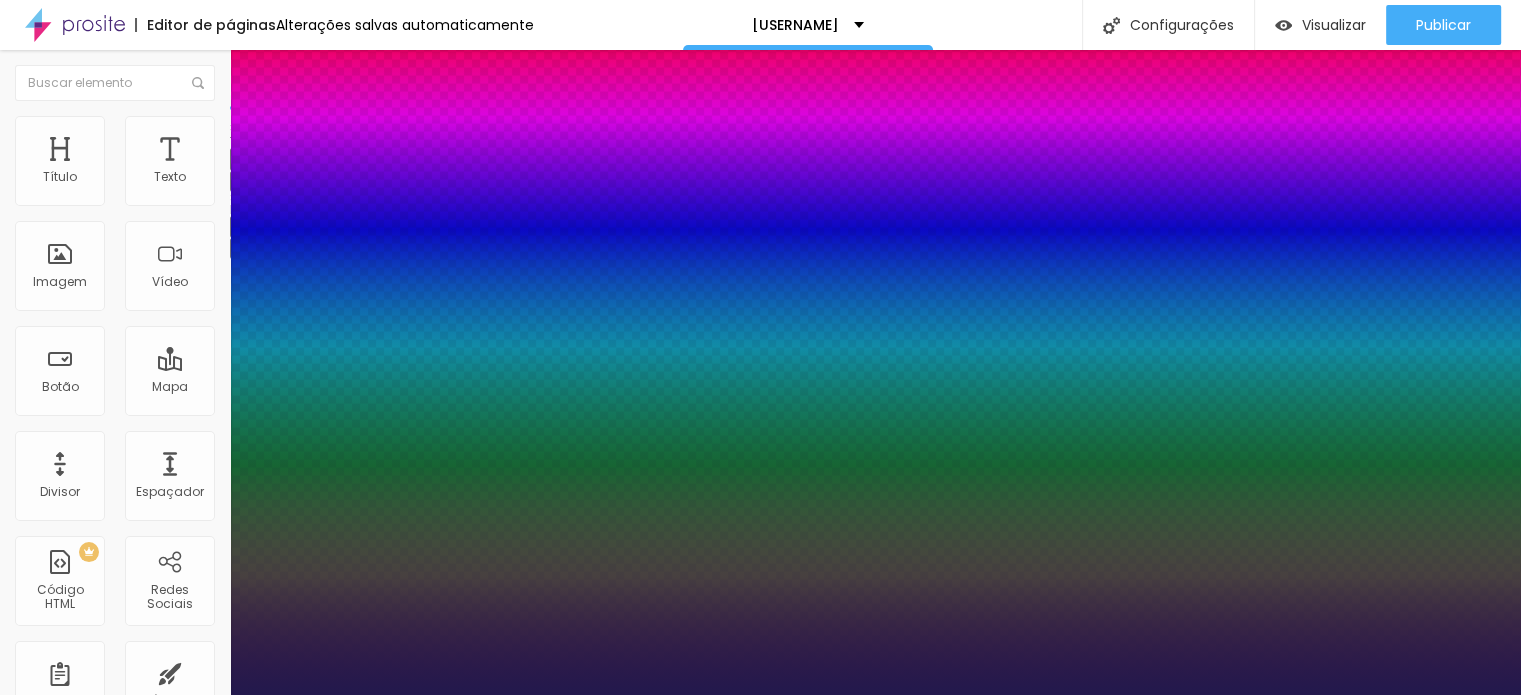 click at bounding box center [760, 695] 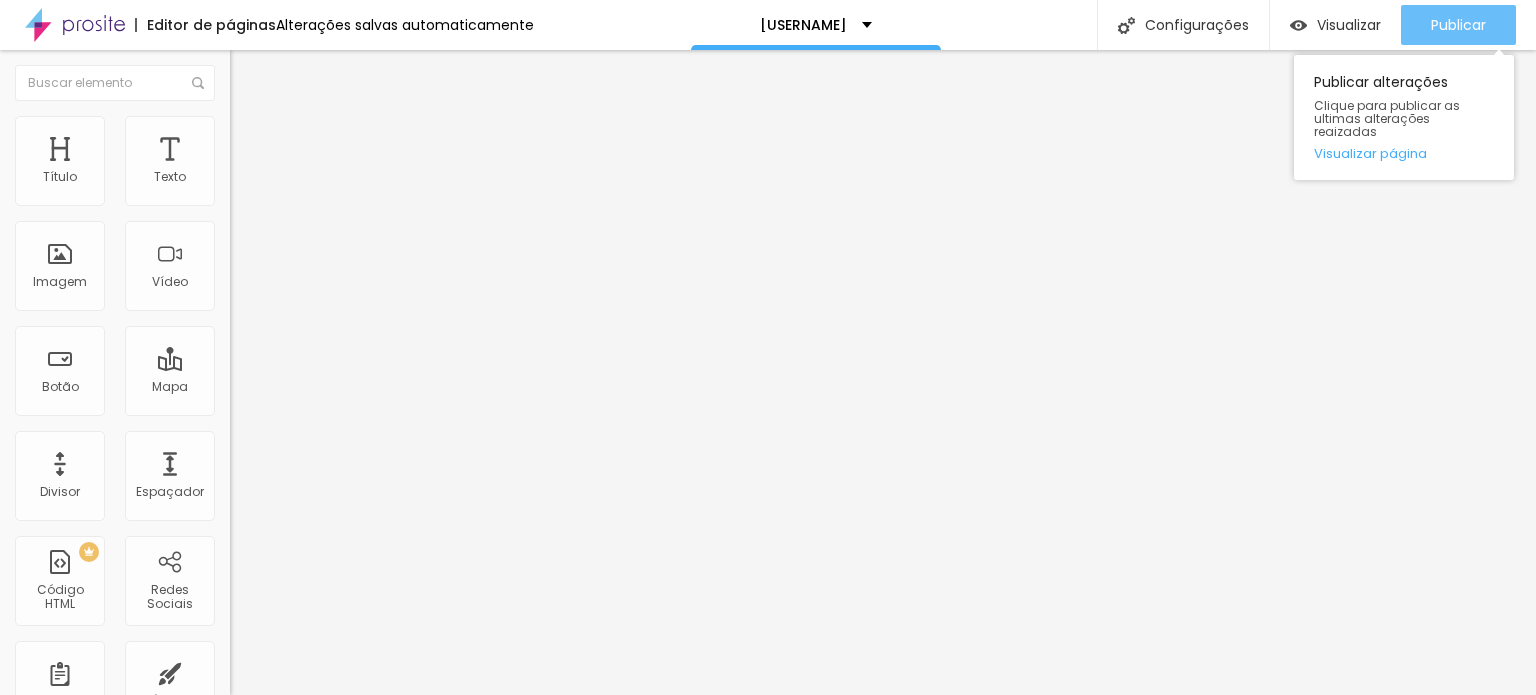 click on "Publicar" at bounding box center [1458, 25] 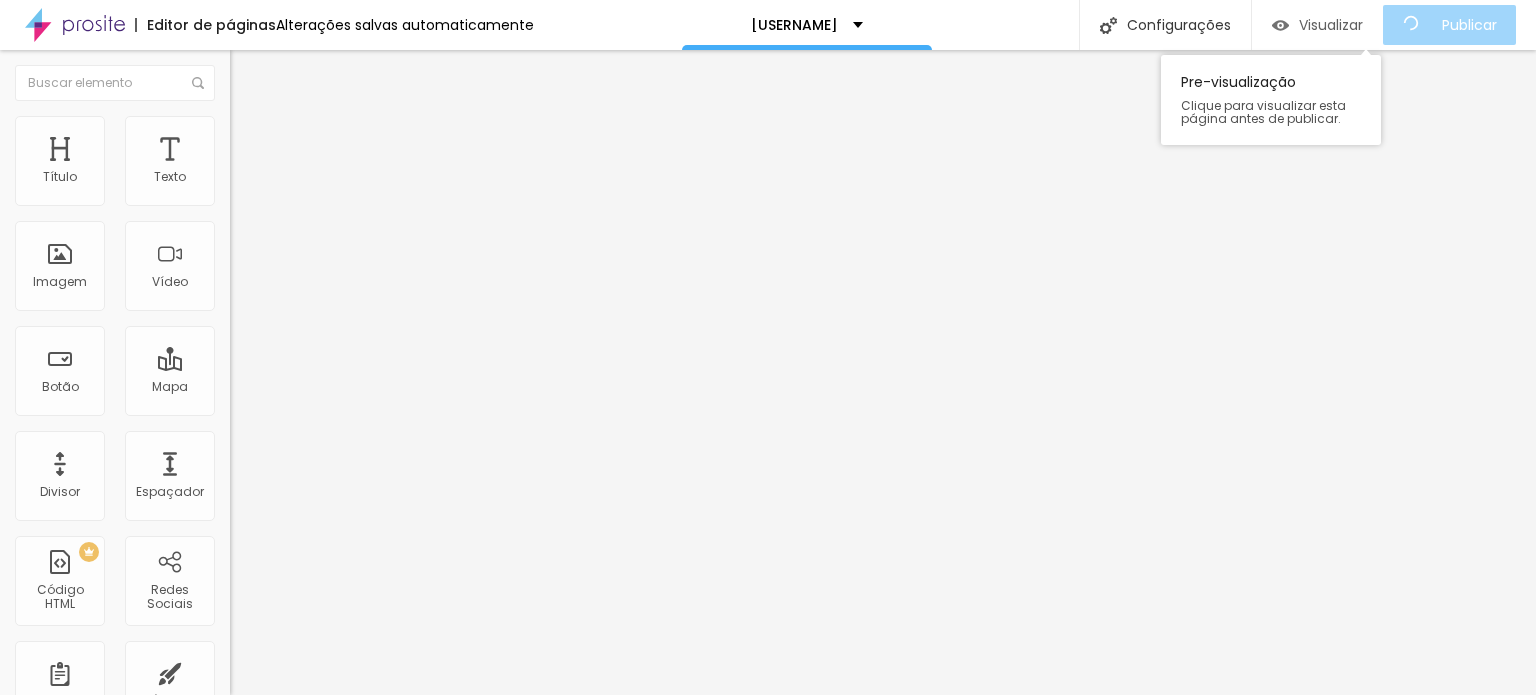 click on "Visualizar" at bounding box center (1331, 25) 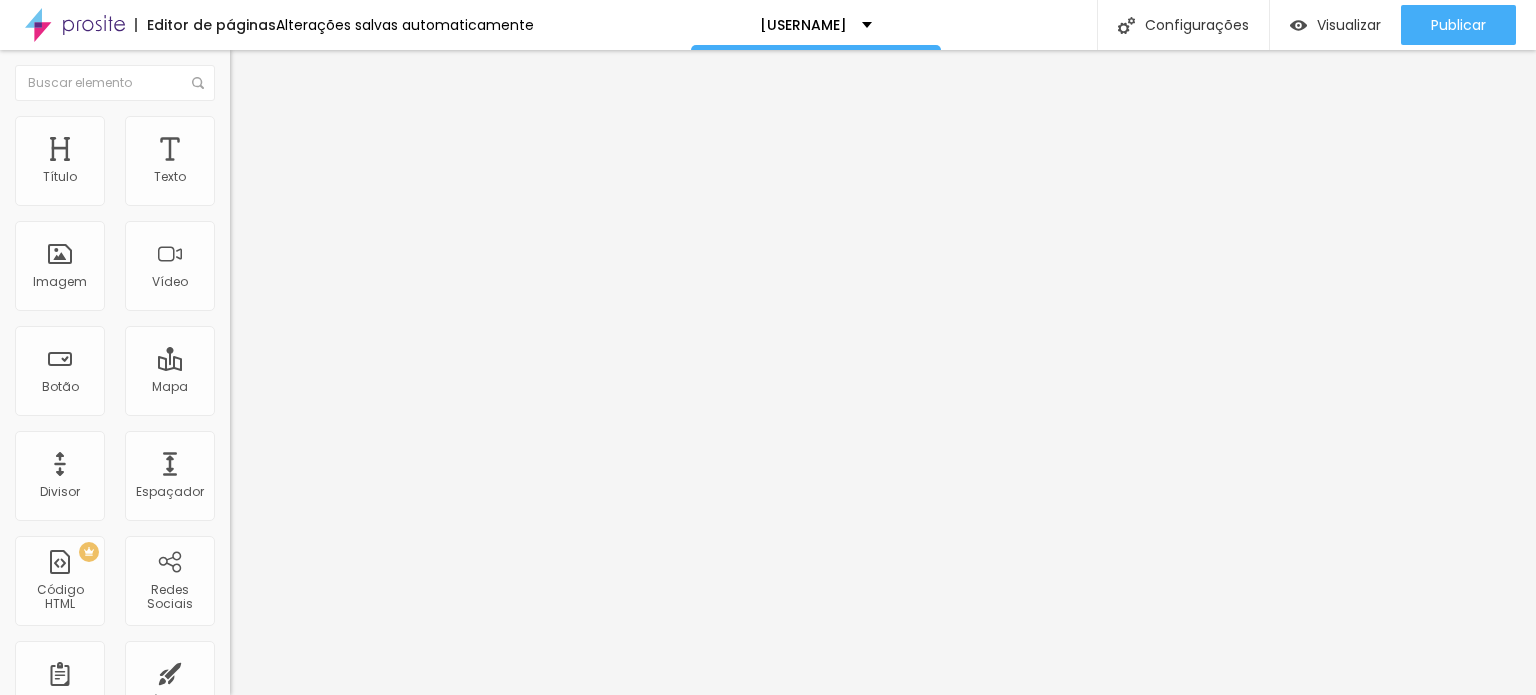 click on "Avançado" at bounding box center (281, 129) 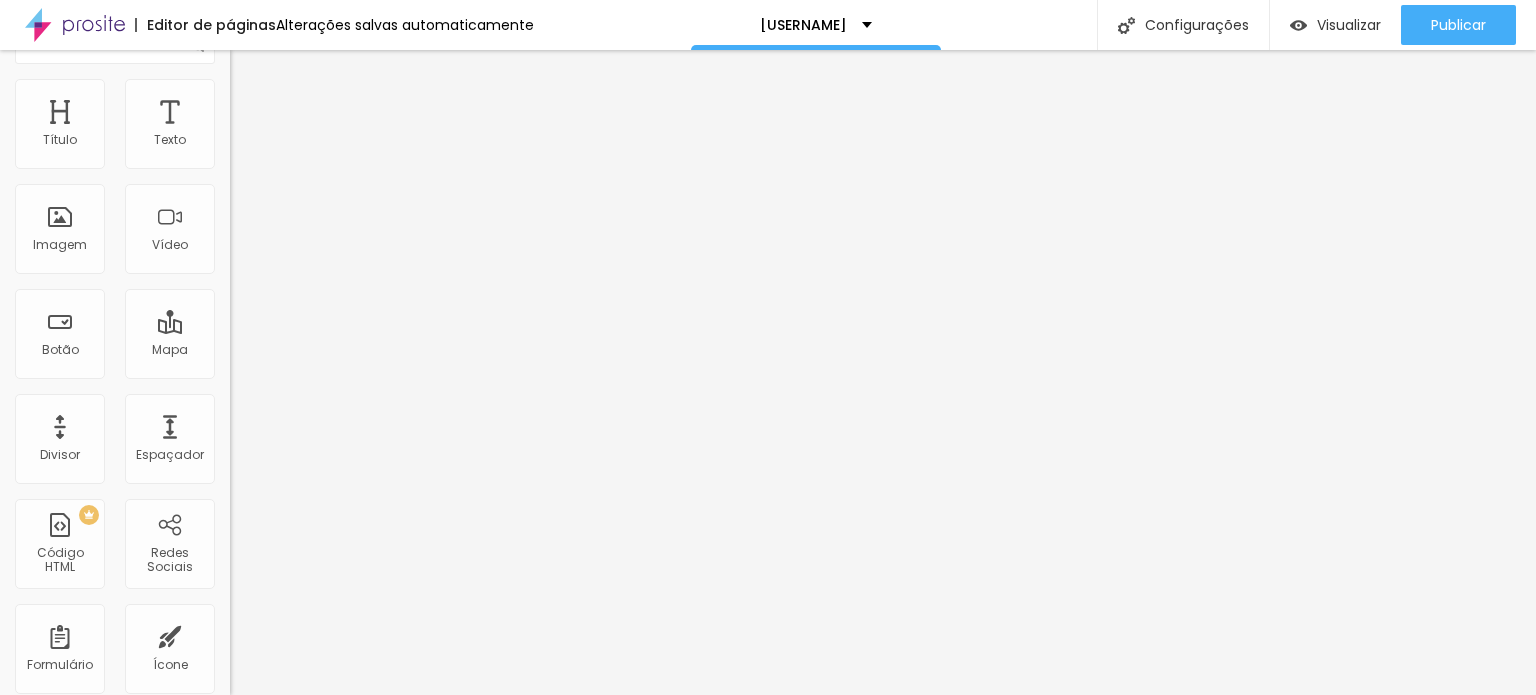 scroll, scrollTop: 58, scrollLeft: 0, axis: vertical 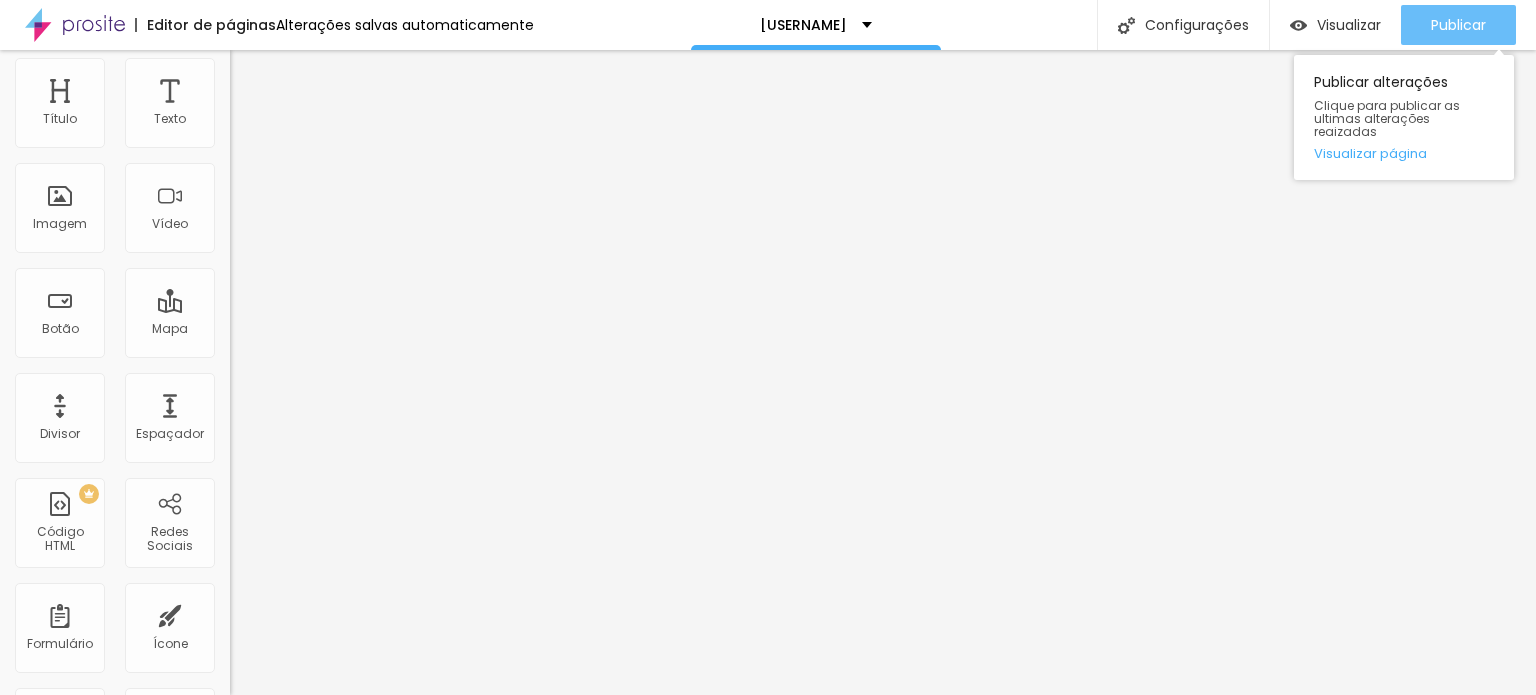 click on "Publicar" at bounding box center (1458, 25) 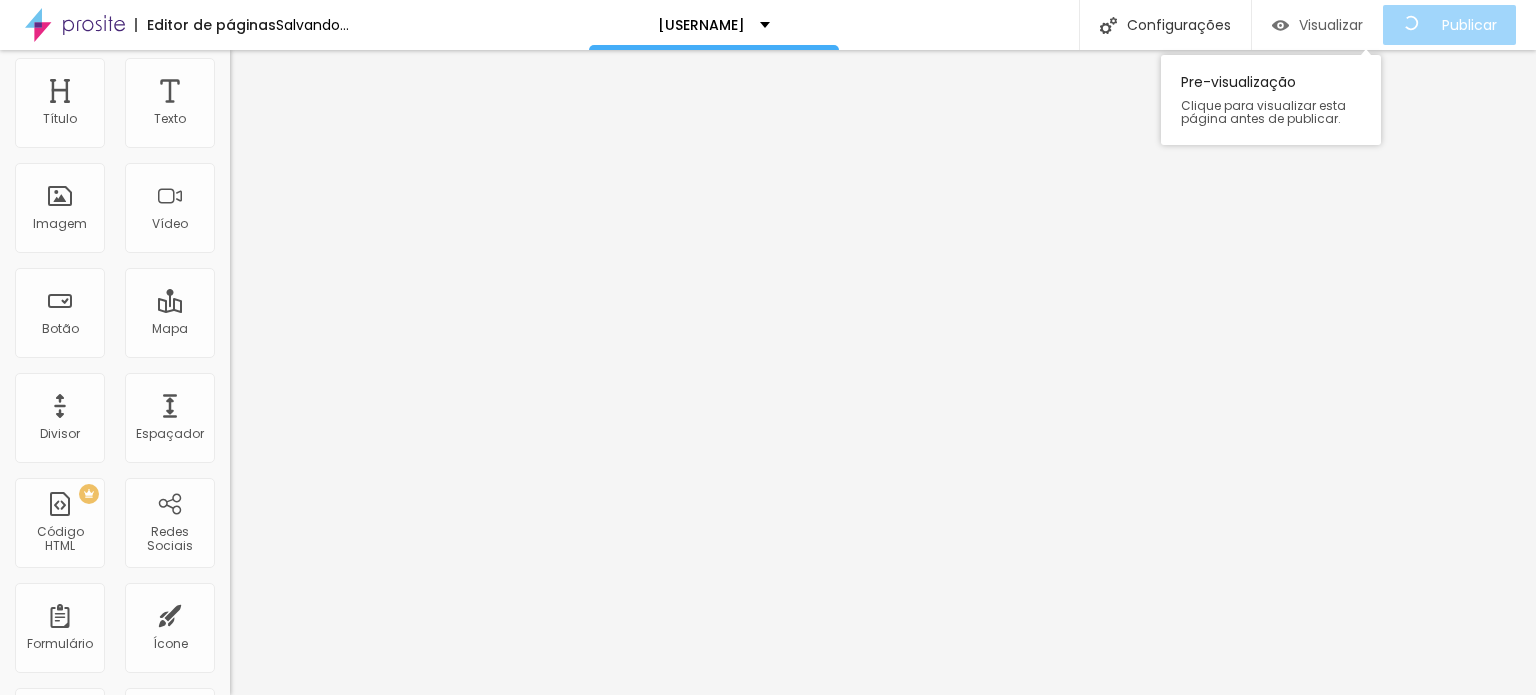 click on "Visualizar" at bounding box center [1331, 25] 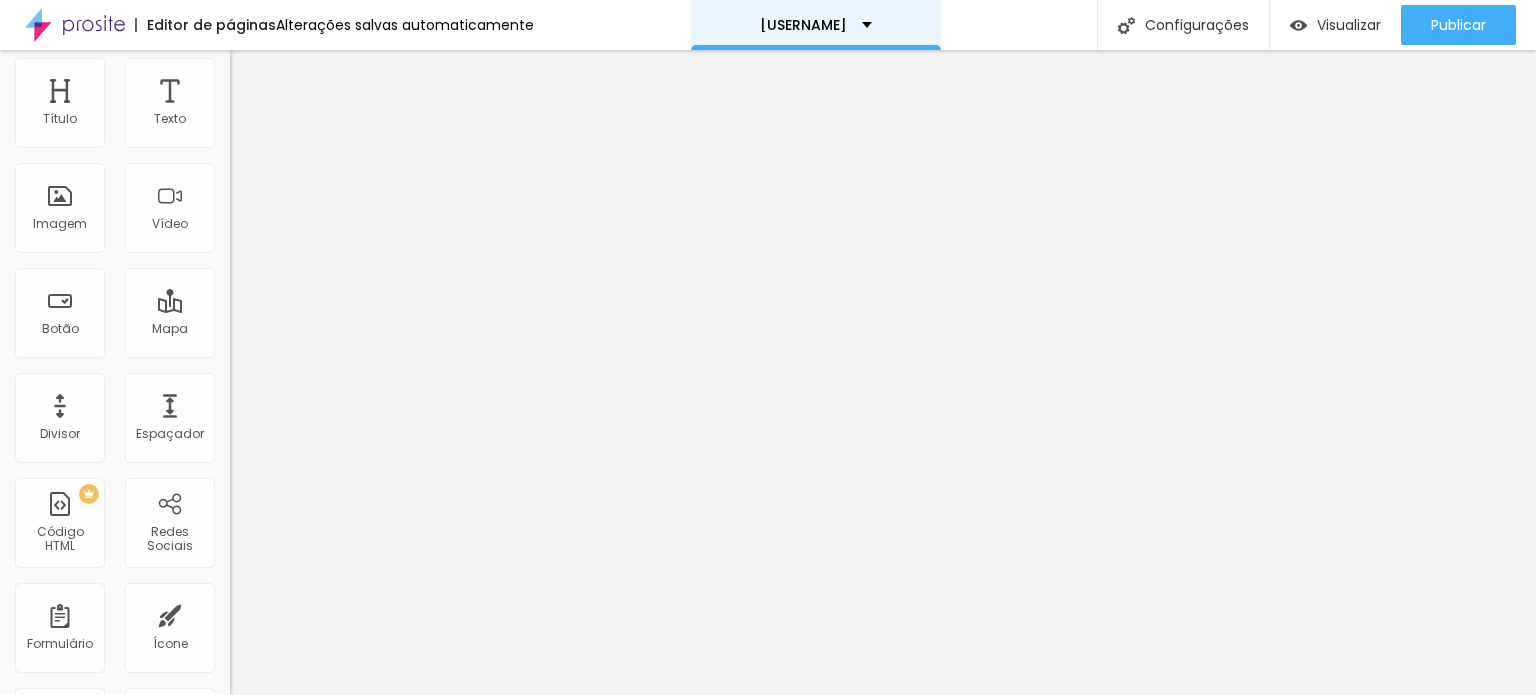 scroll, scrollTop: 0, scrollLeft: 0, axis: both 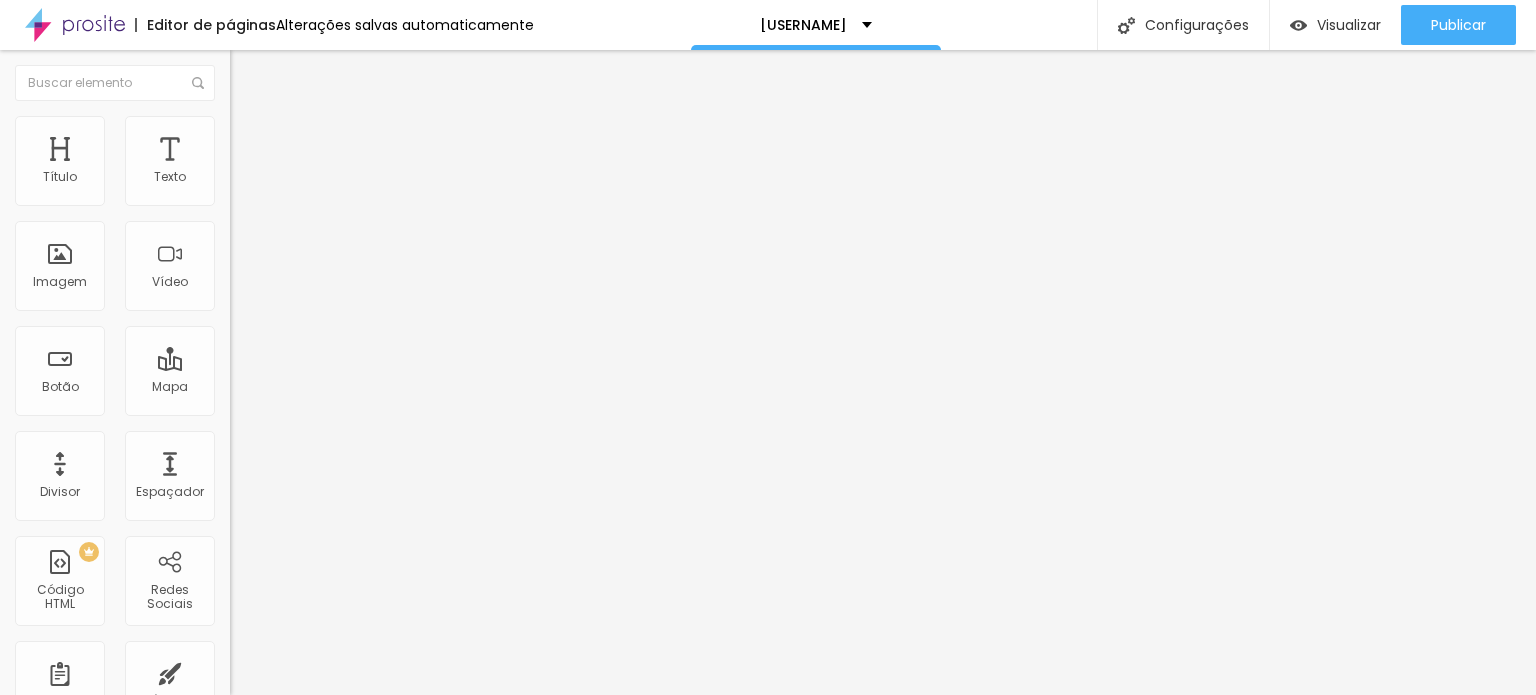 type on "17" 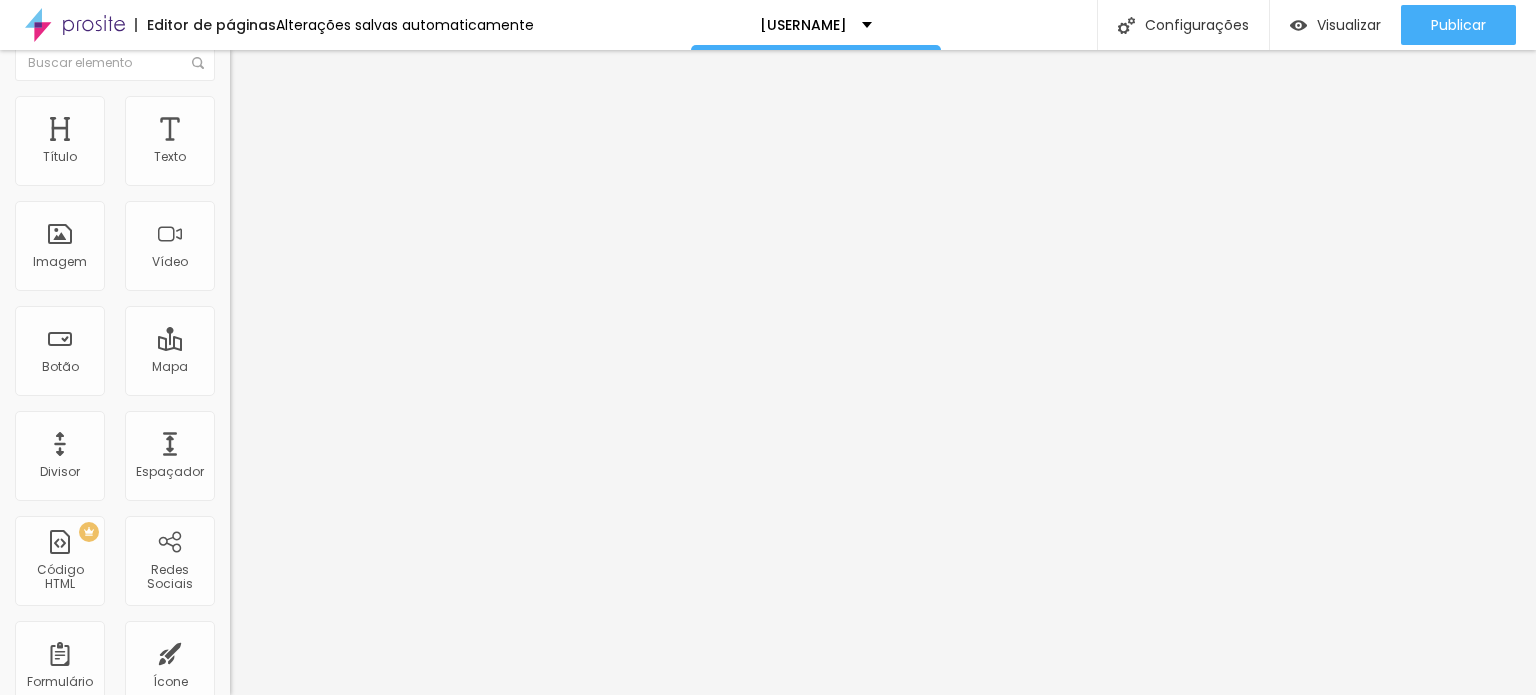 scroll, scrollTop: 0, scrollLeft: 0, axis: both 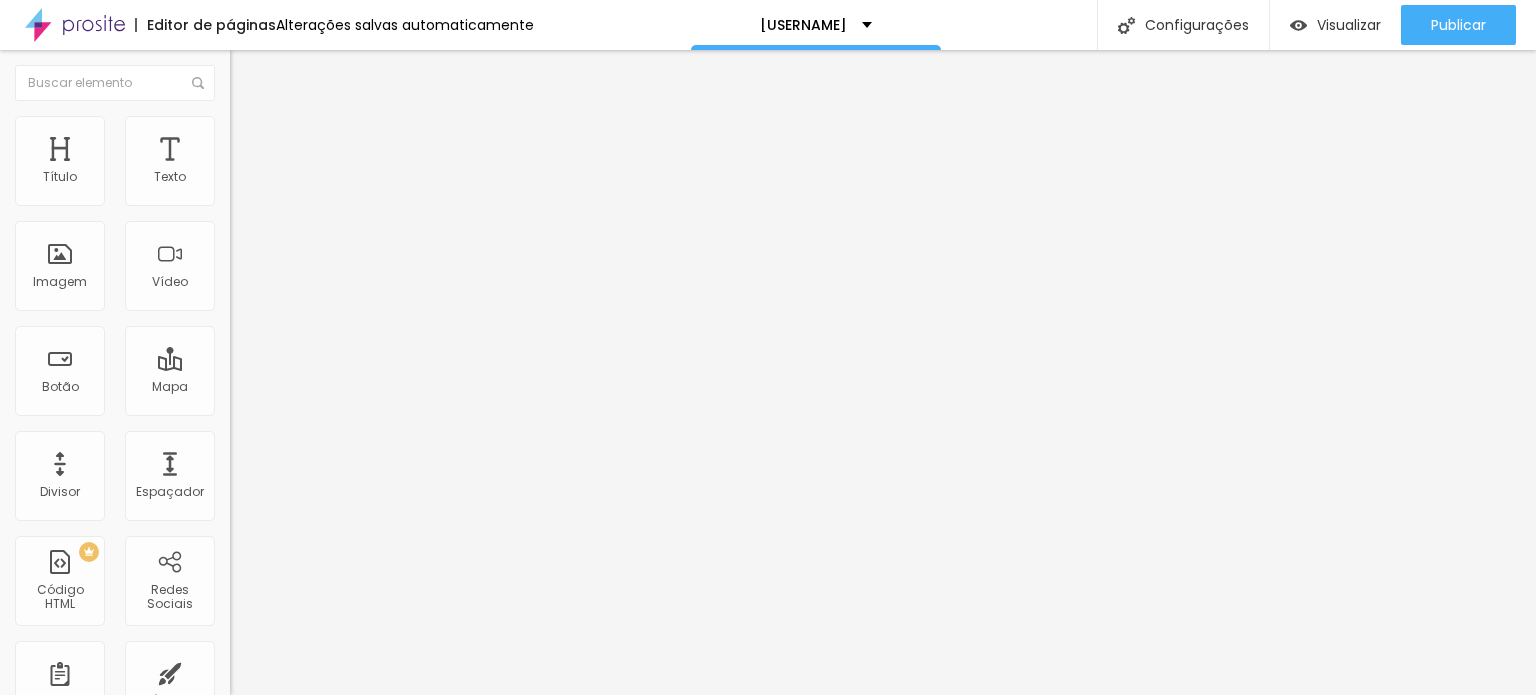 click at bounding box center [239, 105] 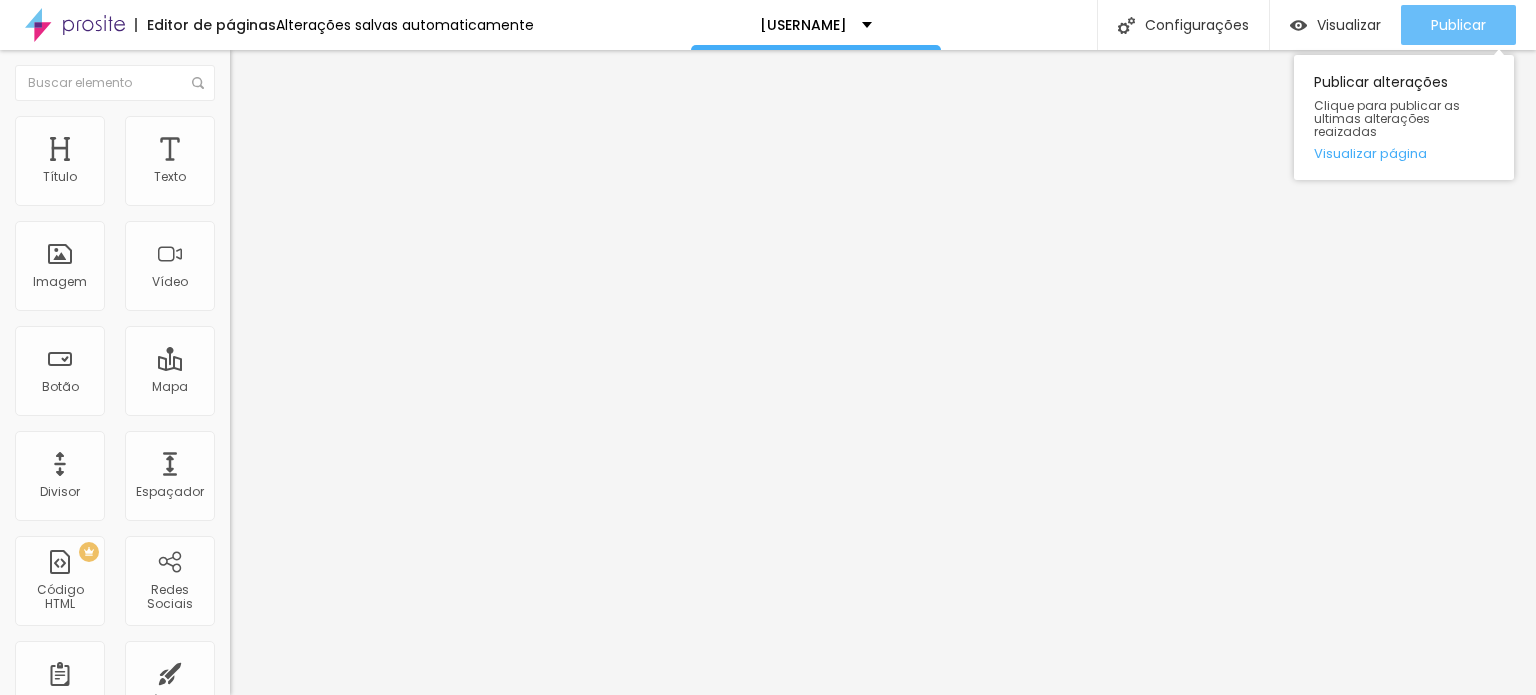 click on "Publicar" at bounding box center (1458, 25) 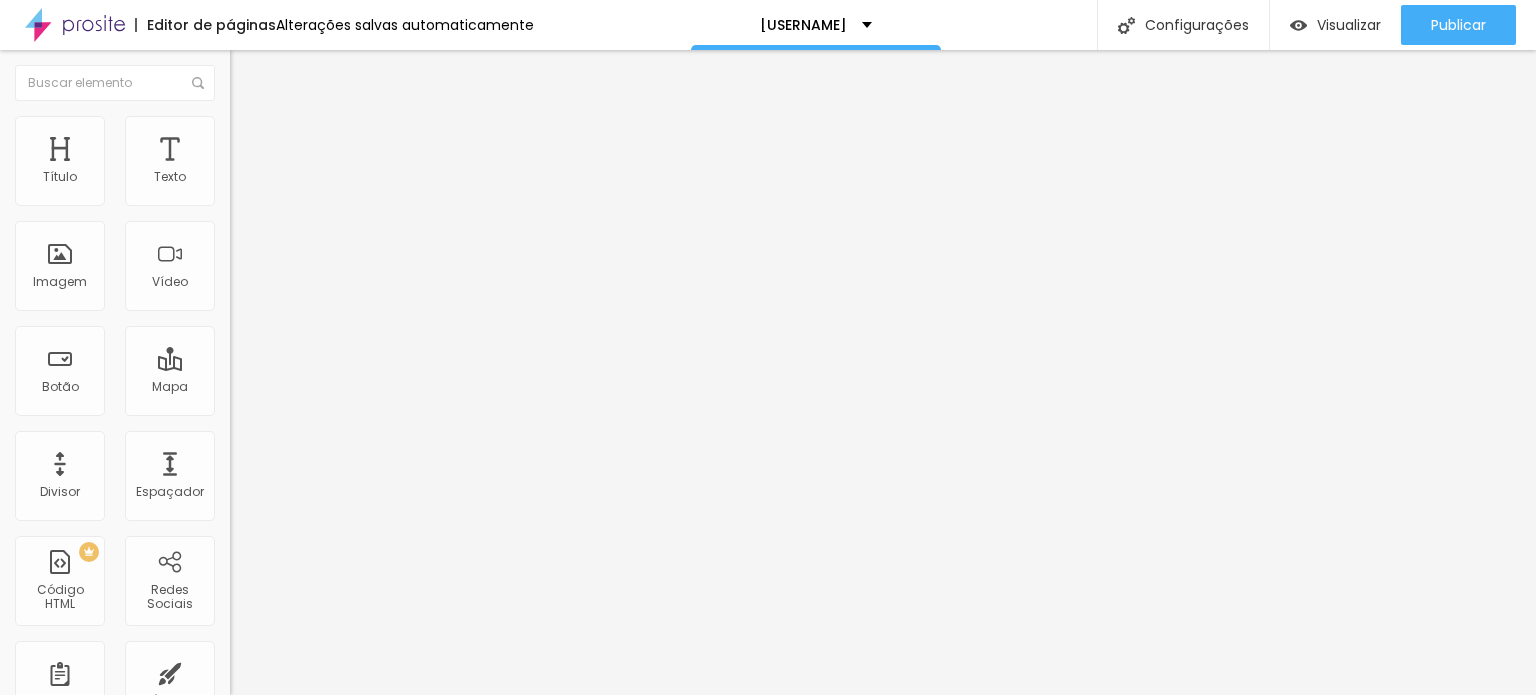 click on "Editar Texto" at bounding box center (302, 73) 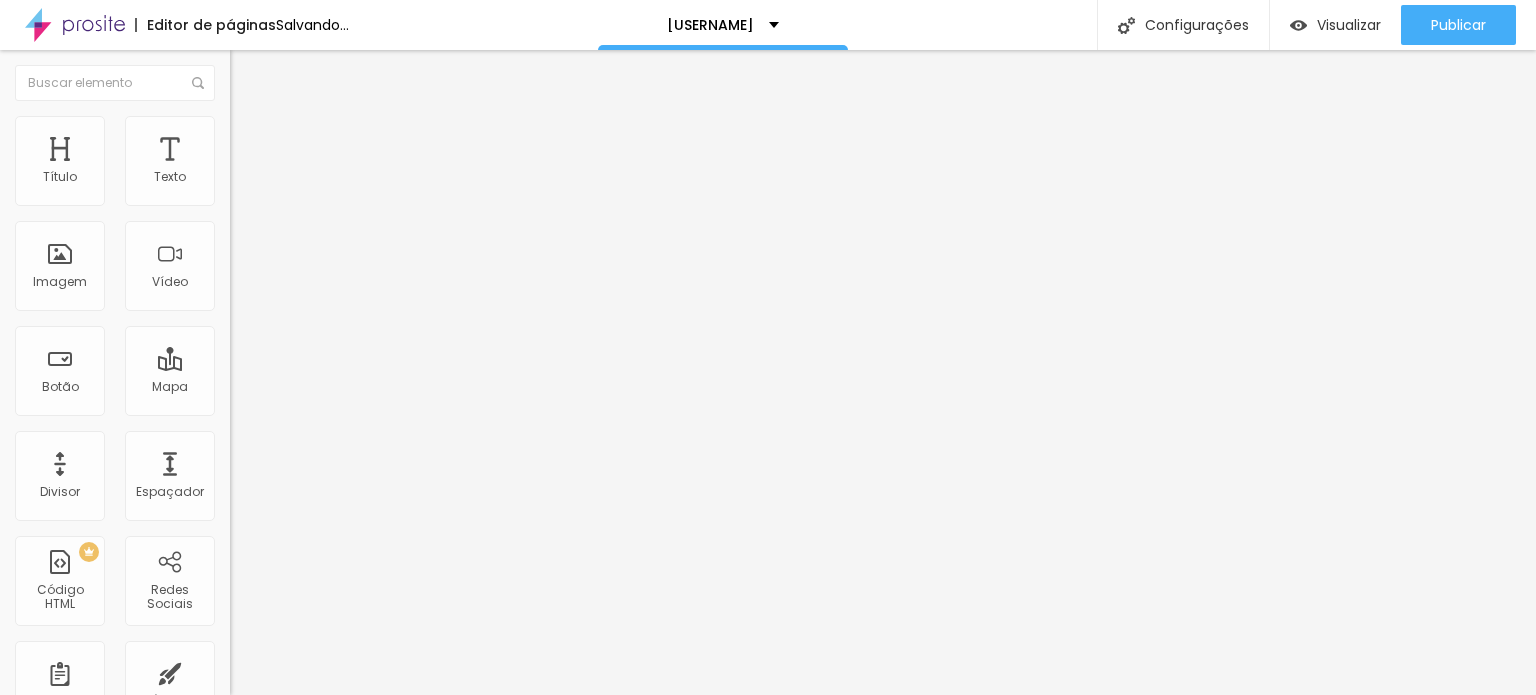 click on "Texto Click me Alinhamento Tamanho Normal Pequeno Normal Grande Link URL https:// Abrir em uma nova aba" at bounding box center [345, 301] 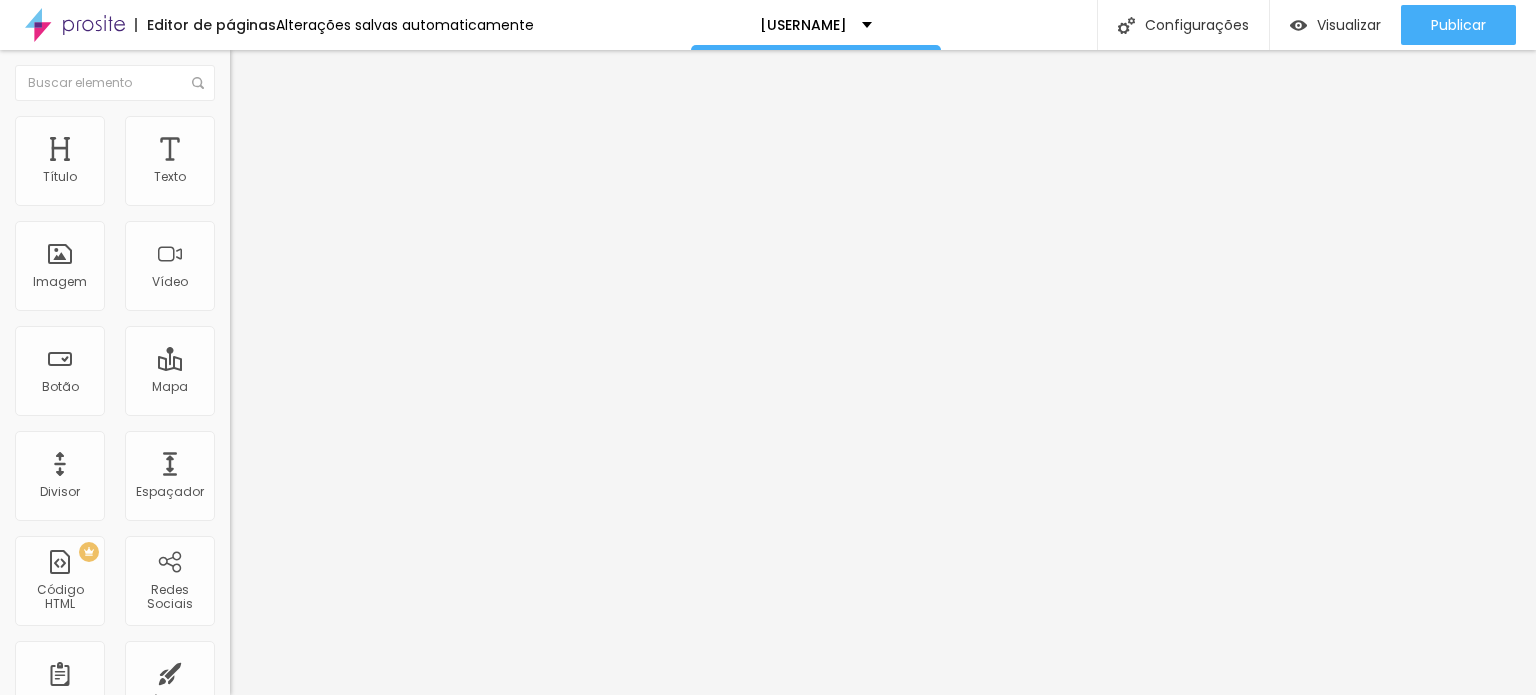click on "Texto Click me Alinhamento Tamanho Normal Pequeno Normal Grande Link URL https:// Abrir em uma nova aba" at bounding box center (345, 301) 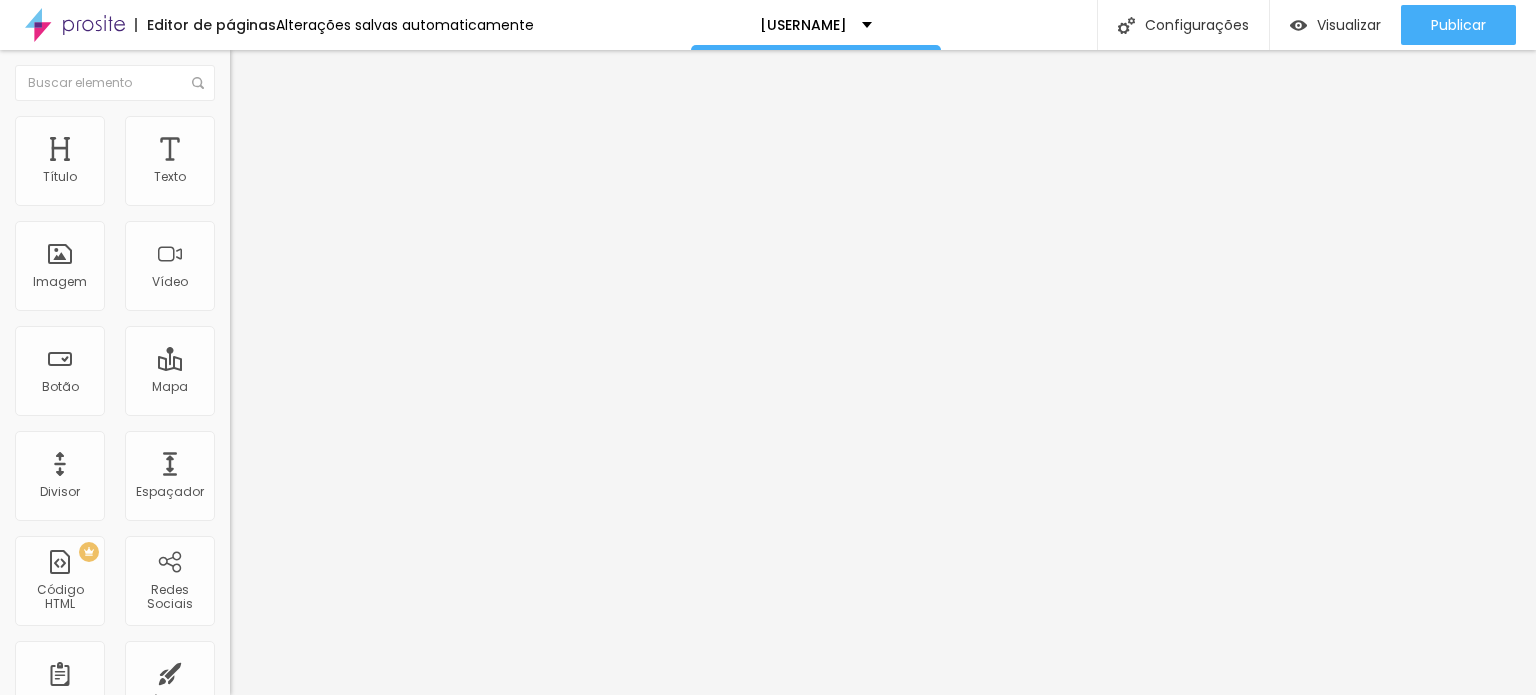 drag, startPoint x: 88, startPoint y: 231, endPoint x: 0, endPoint y: 209, distance: 90.70832 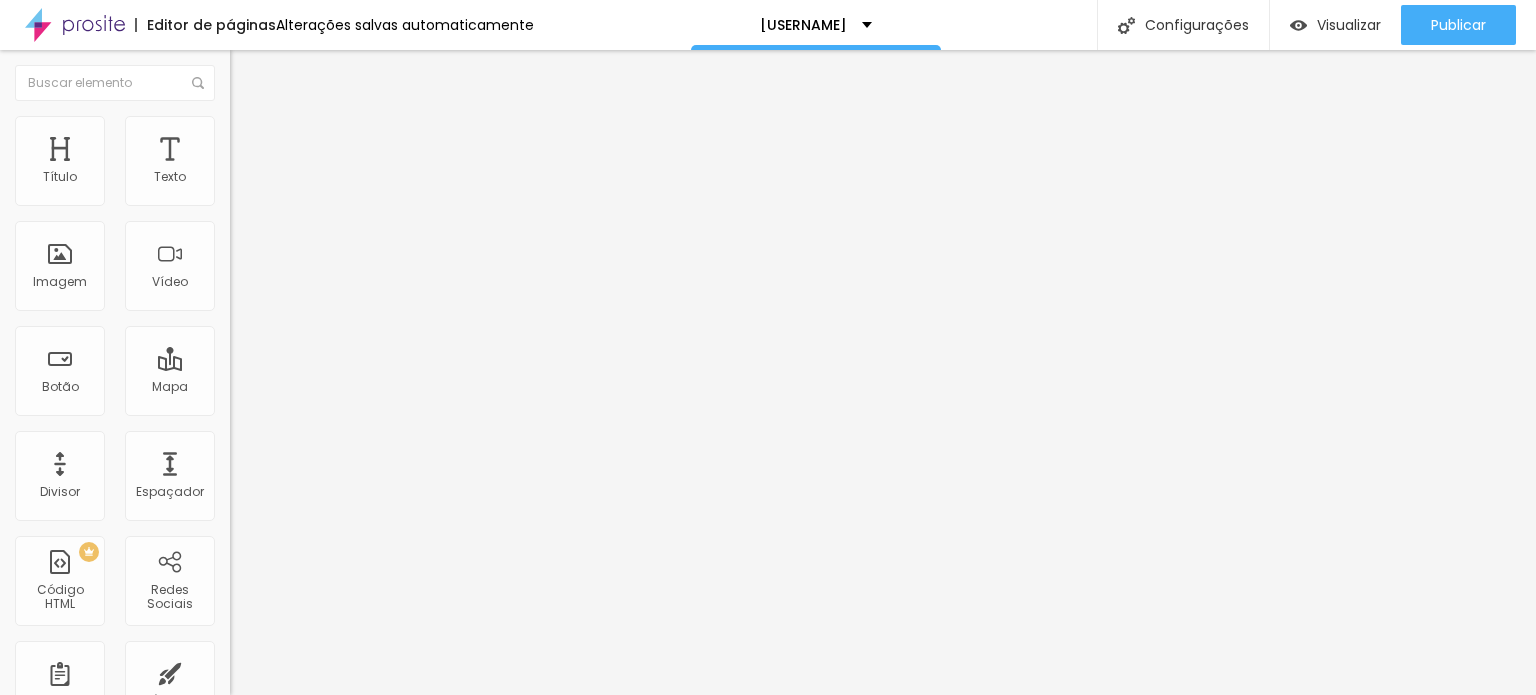 click on "Texto Click me Alinhamento Tamanho Normal Pequeno Normal Grande Link URL https:// Abrir em uma nova aba" at bounding box center (345, 301) 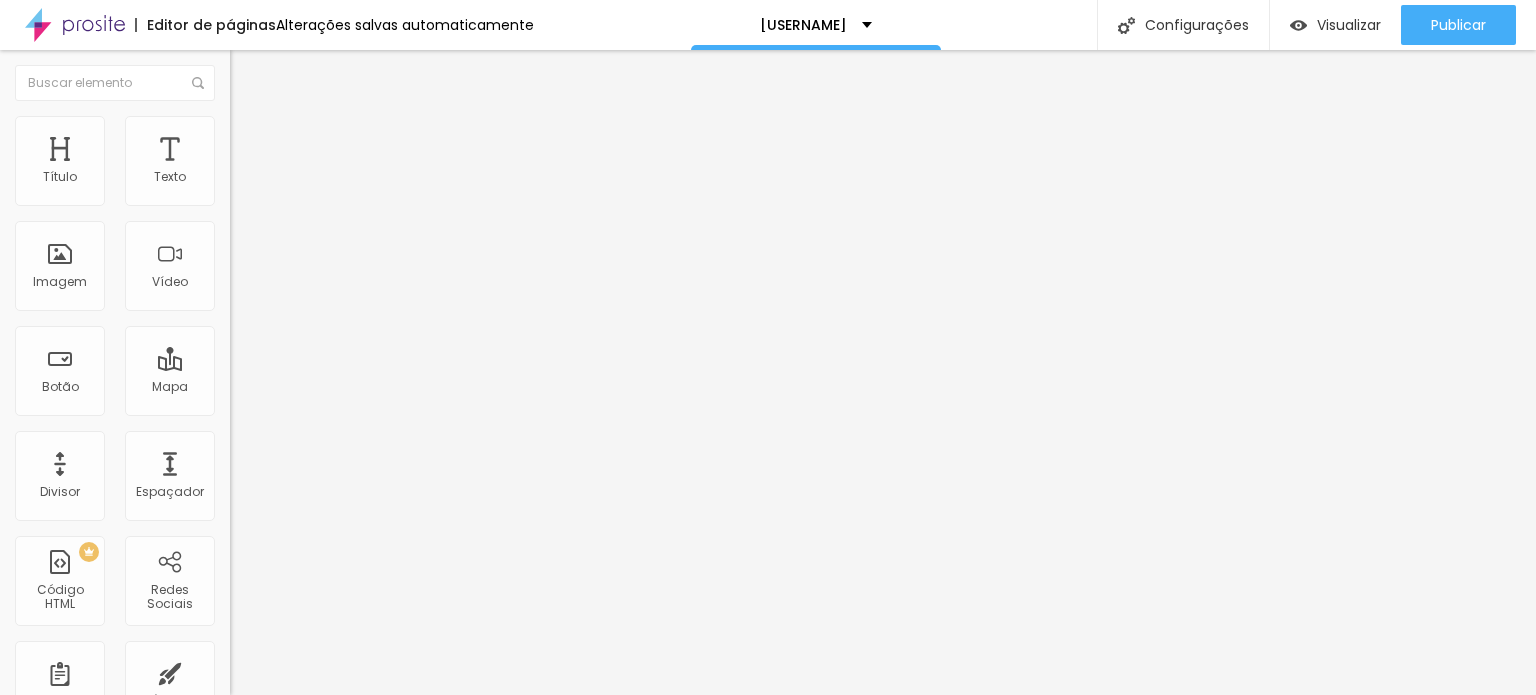 click on "Adicionar imagem" at bounding box center [294, 163] 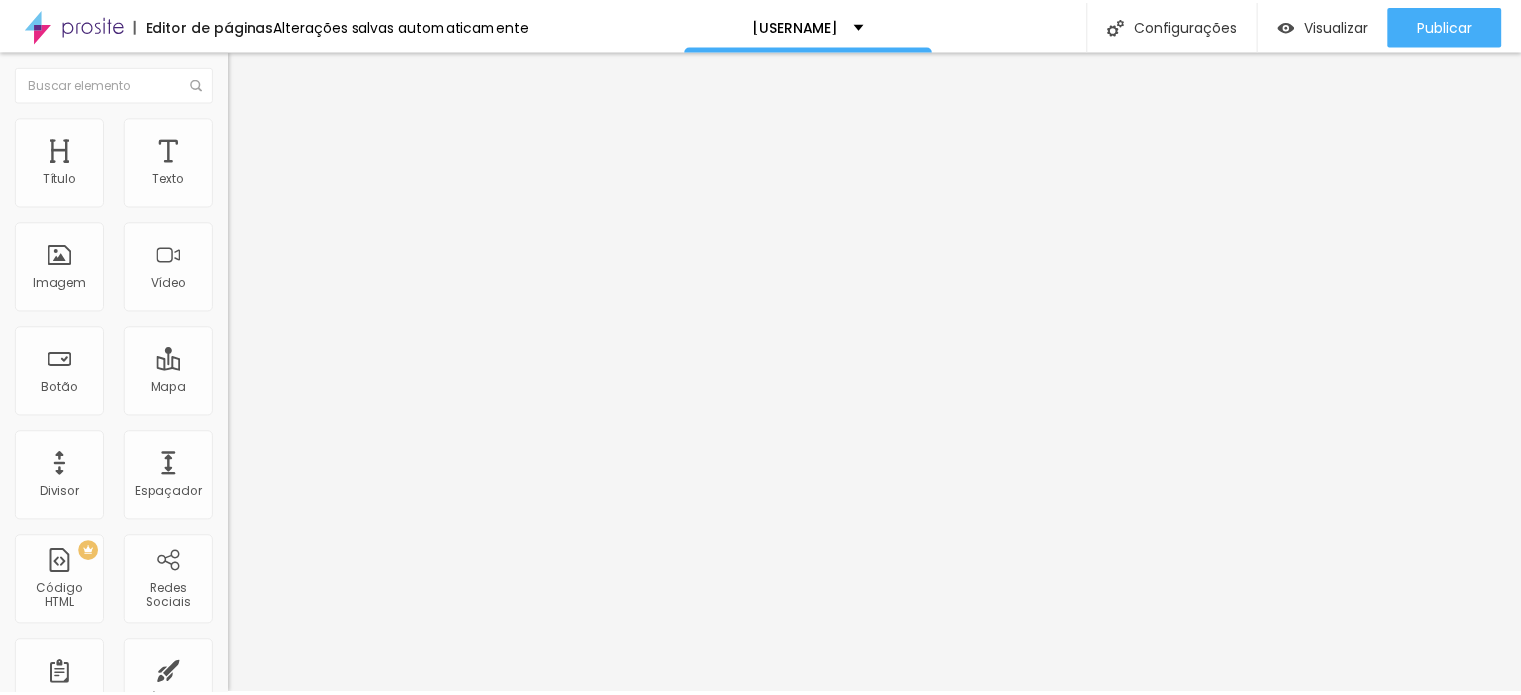 scroll, scrollTop: 570, scrollLeft: 0, axis: vertical 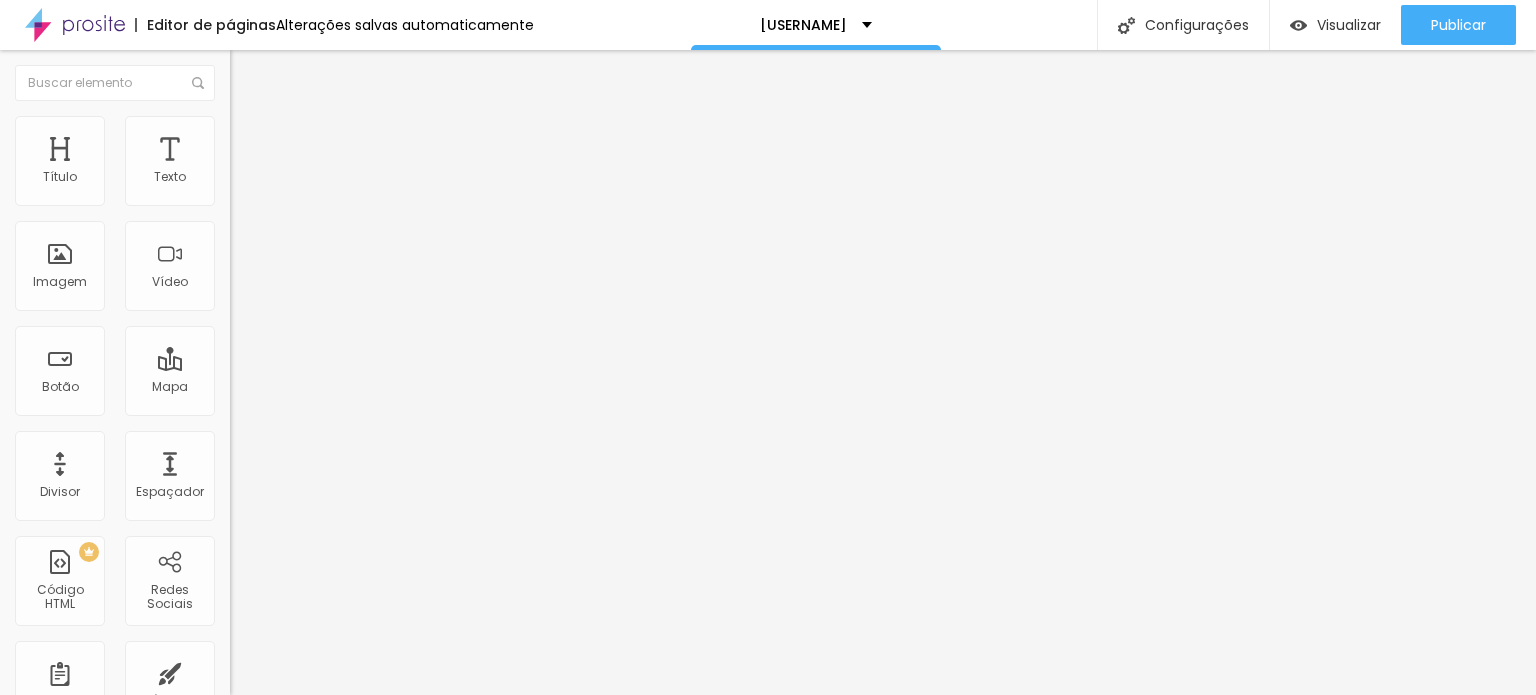 click at bounding box center (768, 1110) 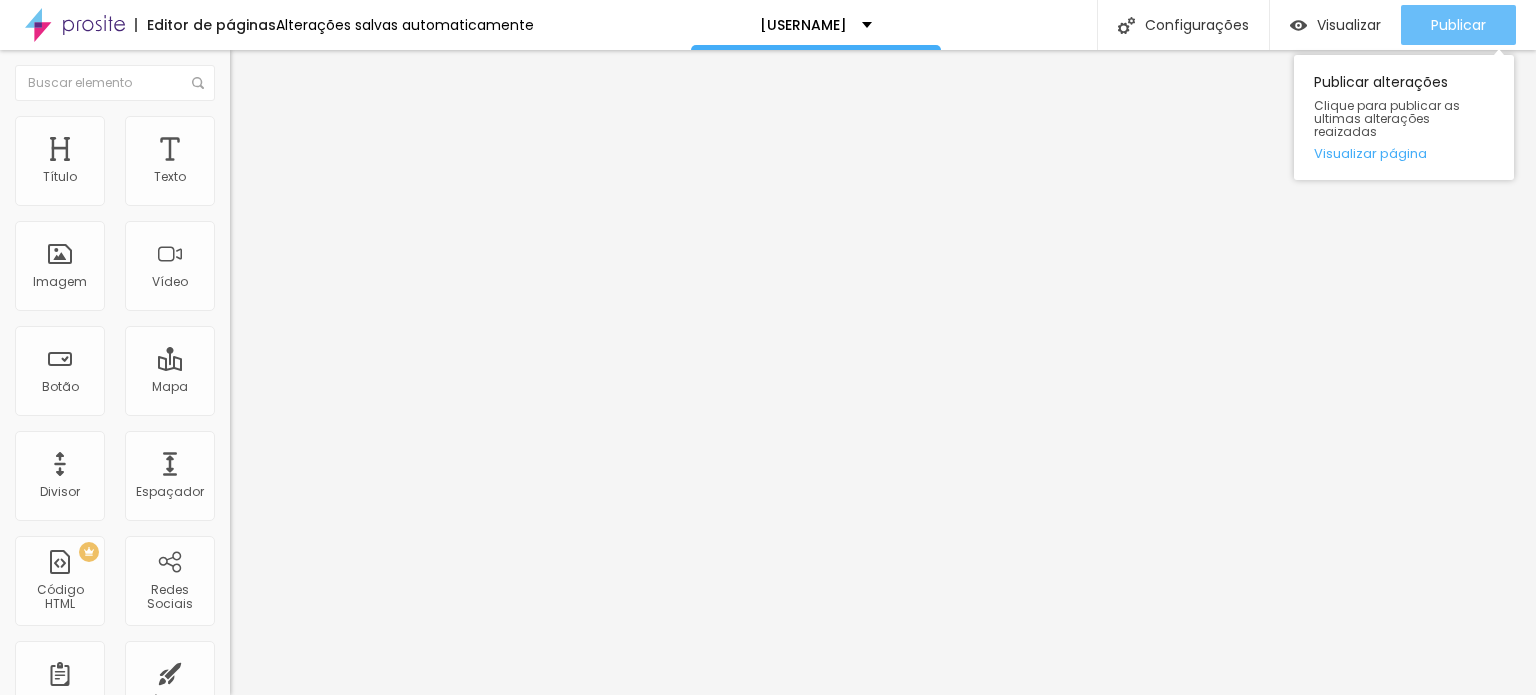 click on "Publicar" at bounding box center (1458, 25) 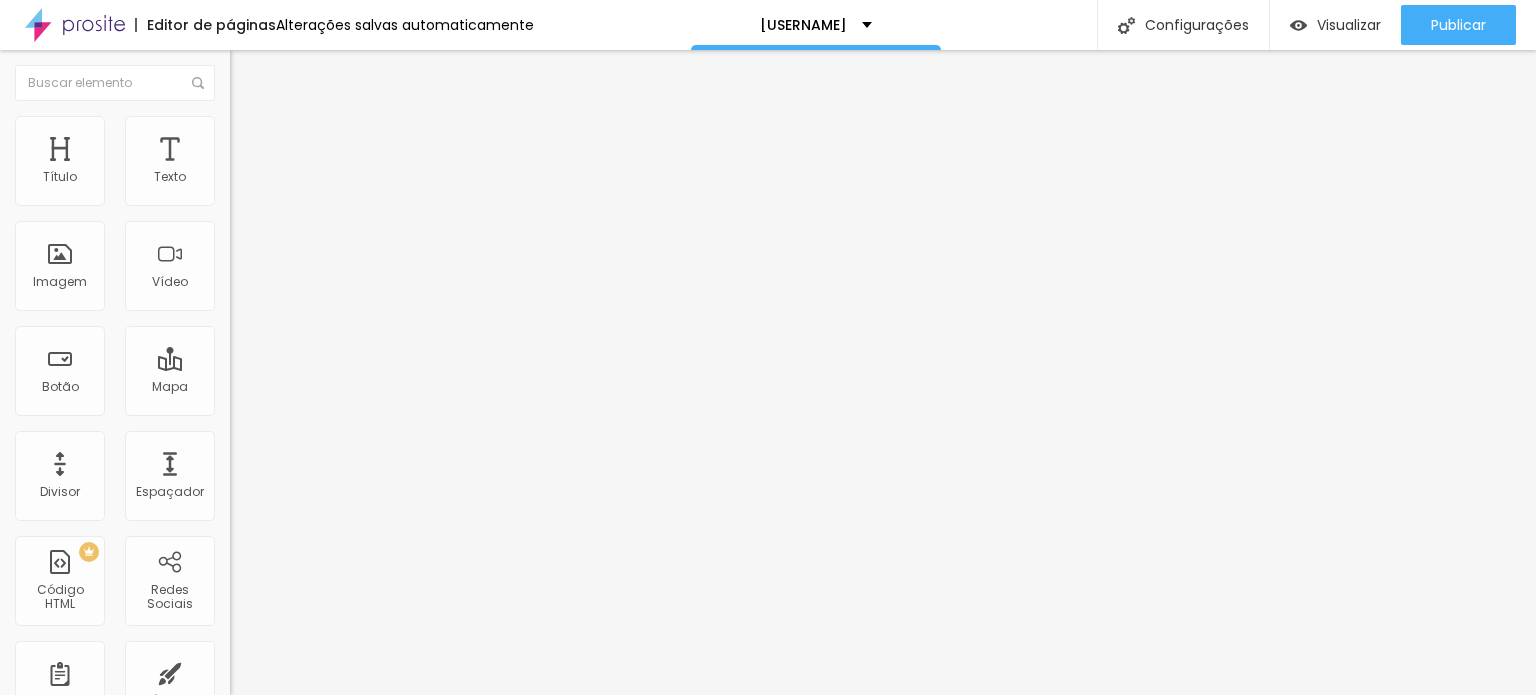 click on "Editar Texto" at bounding box center (302, 73) 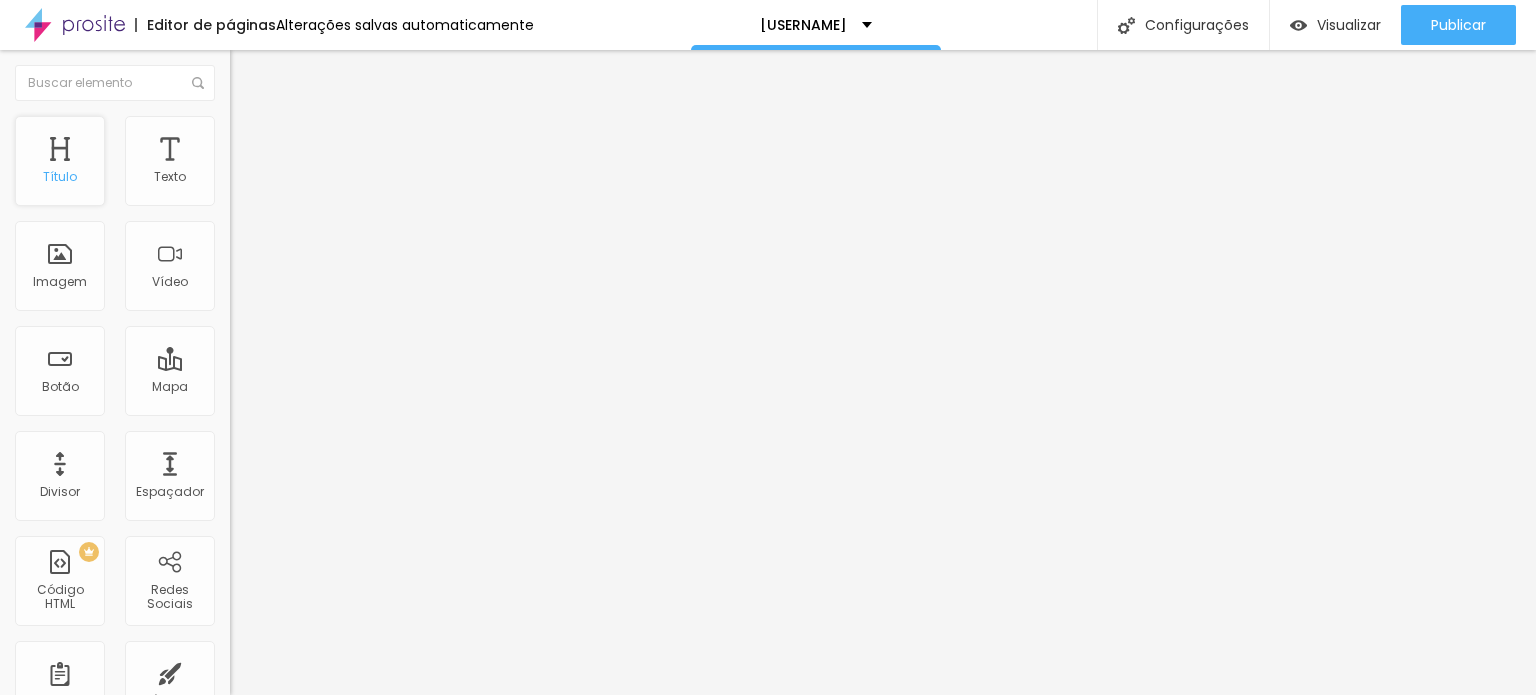click on "Título" at bounding box center [60, 161] 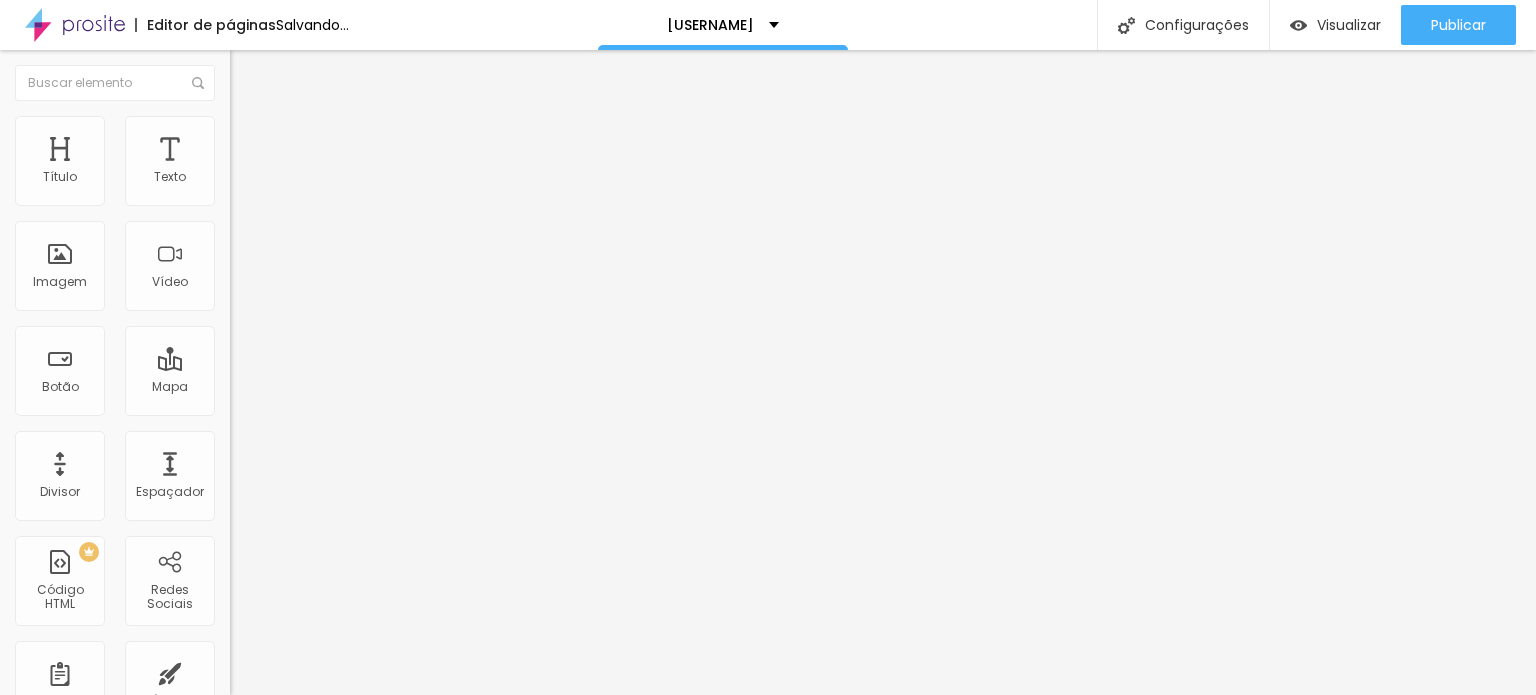 click on "Editar Título" at bounding box center [302, 73] 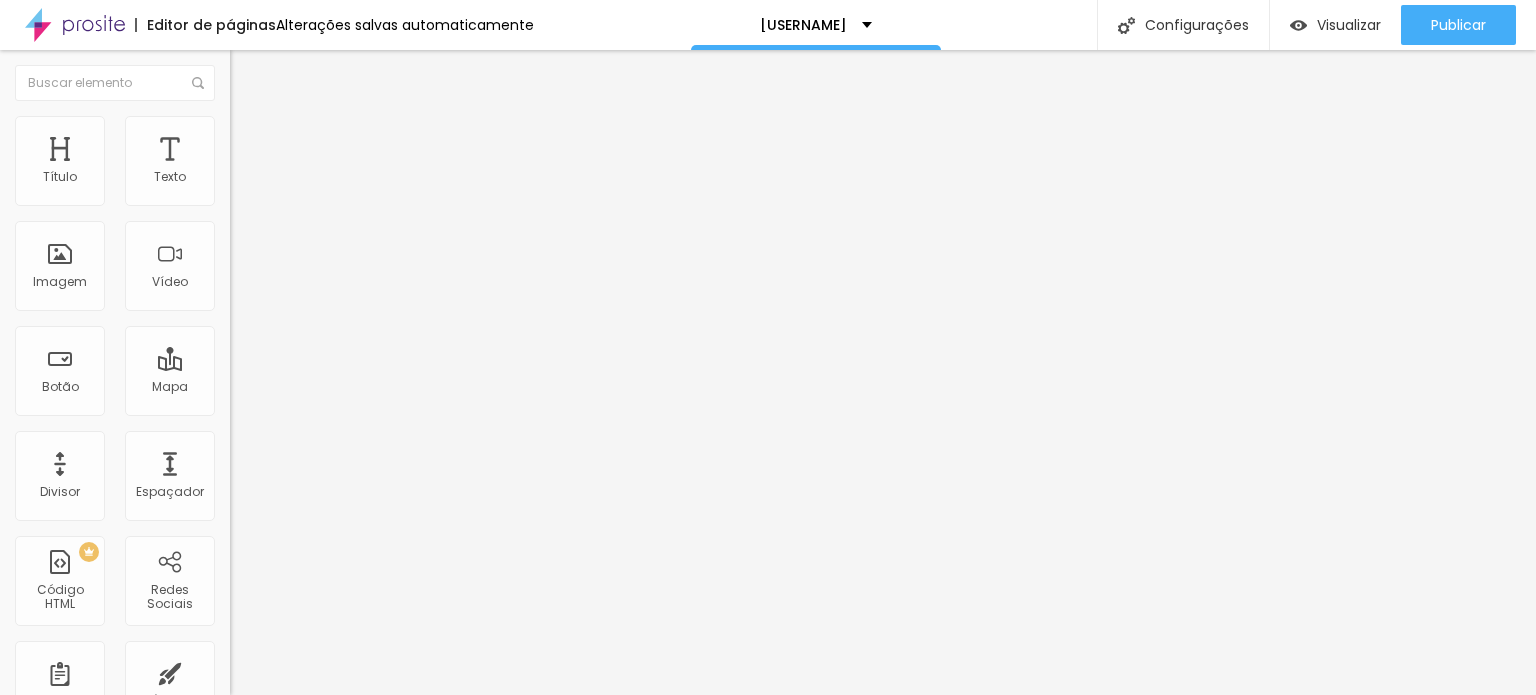 click on "Editar Título" at bounding box center (302, 73) 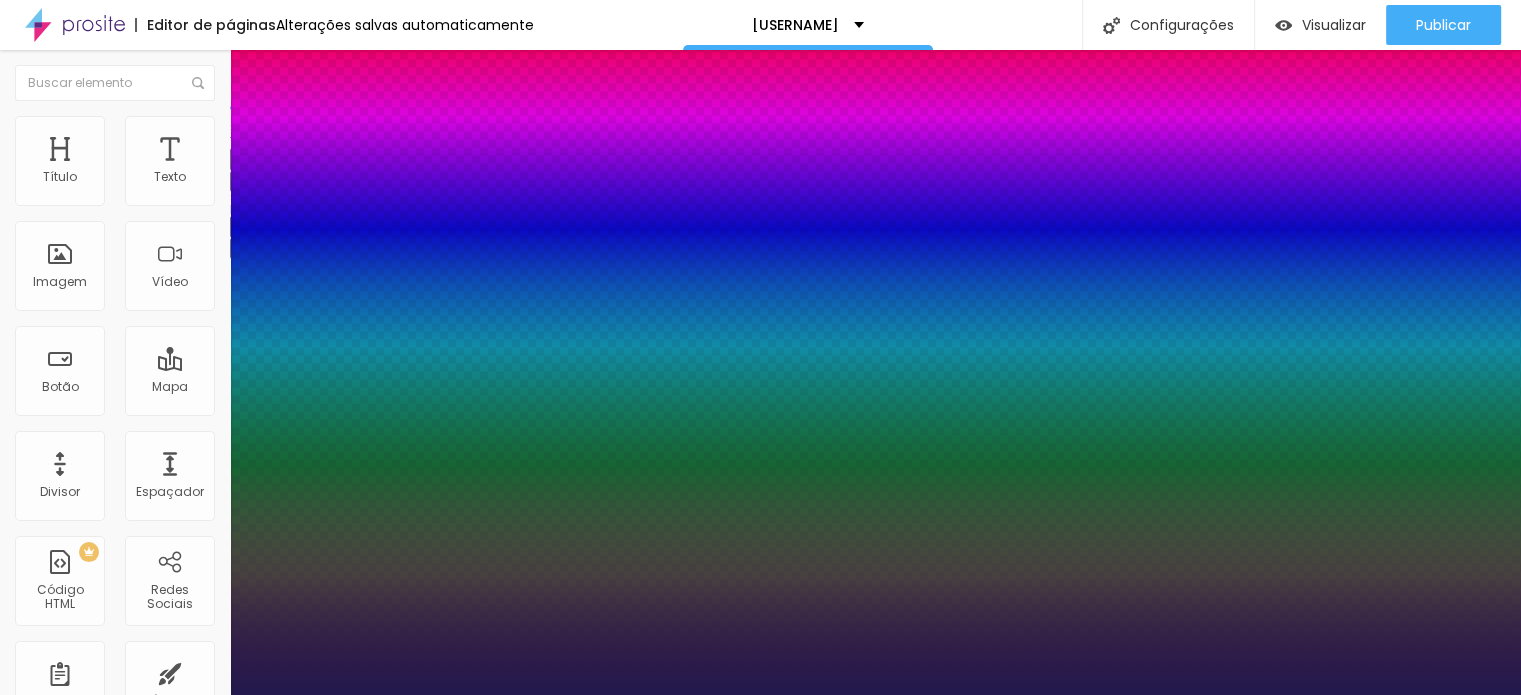 click at bounding box center (64, 2259) 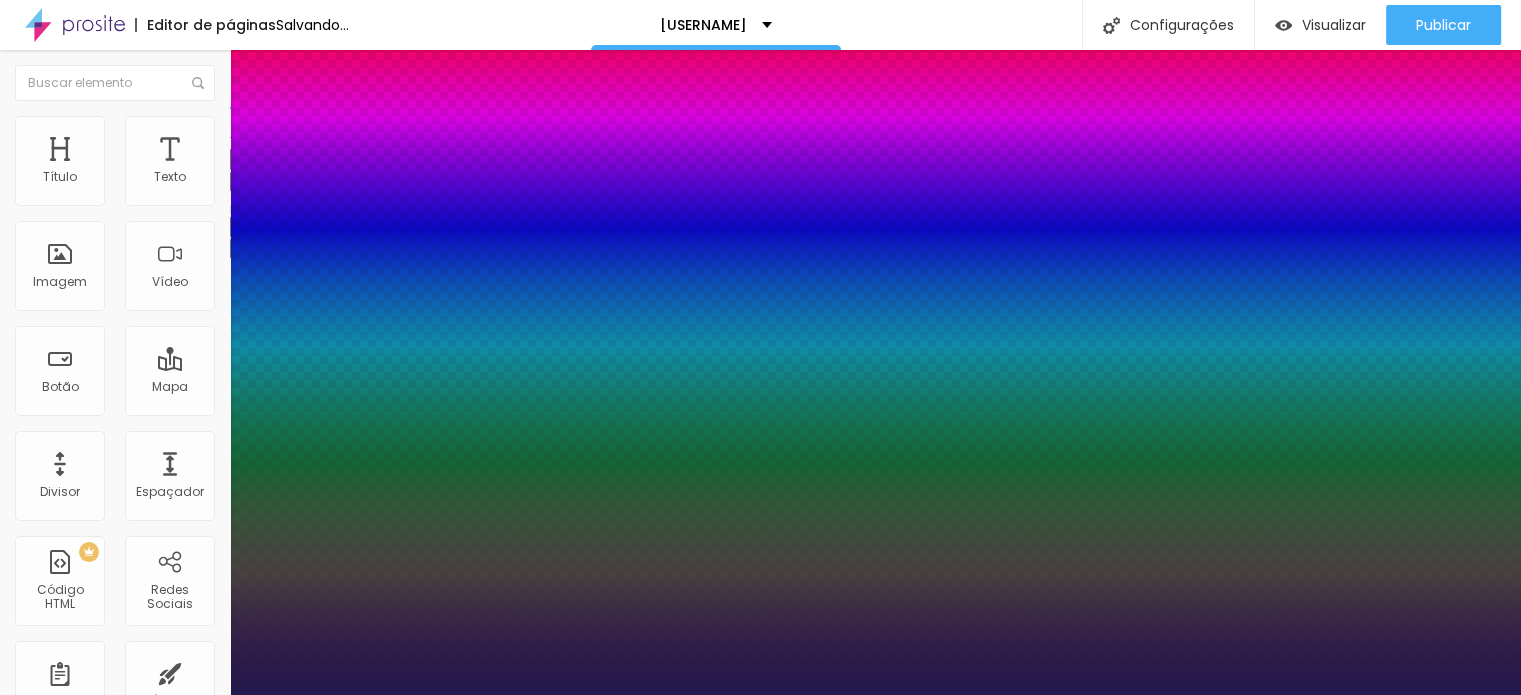 click at bounding box center (64, 3832) 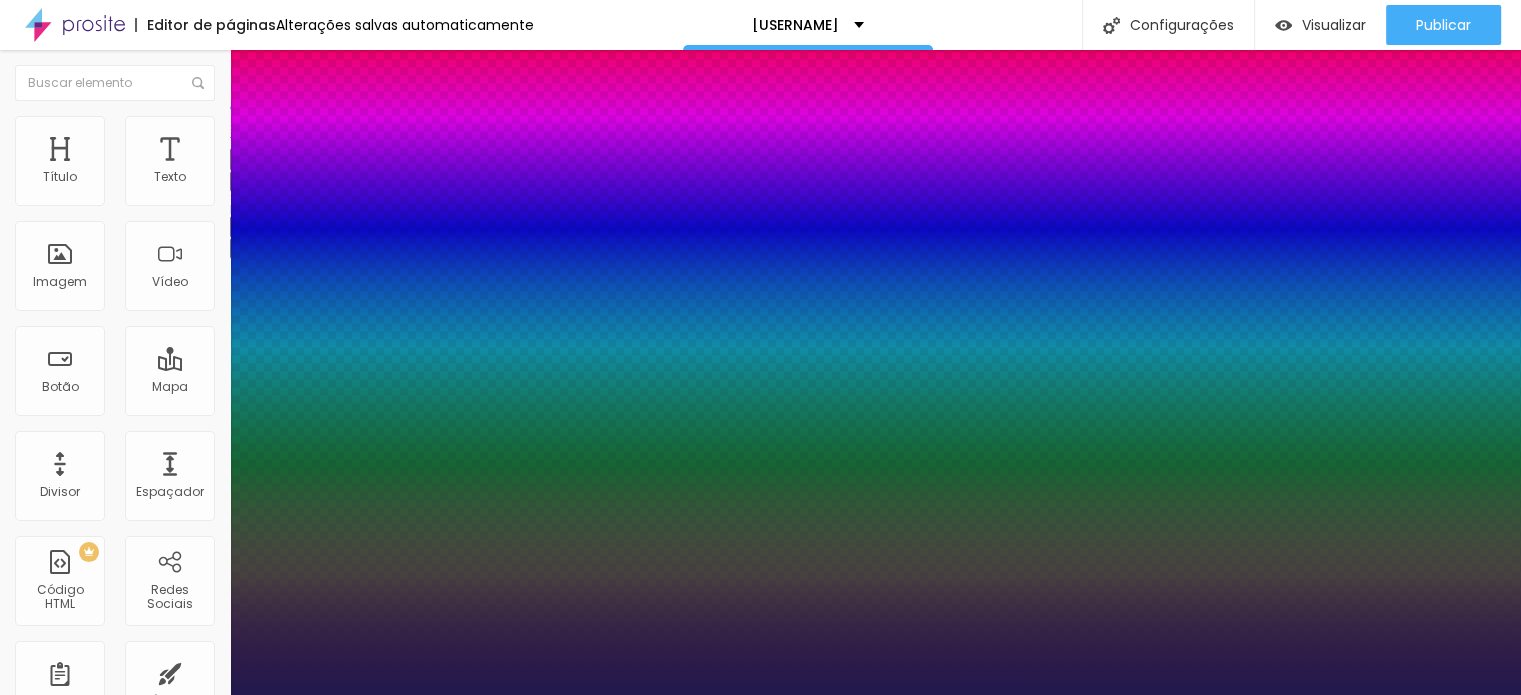 click at bounding box center [64, 5405] 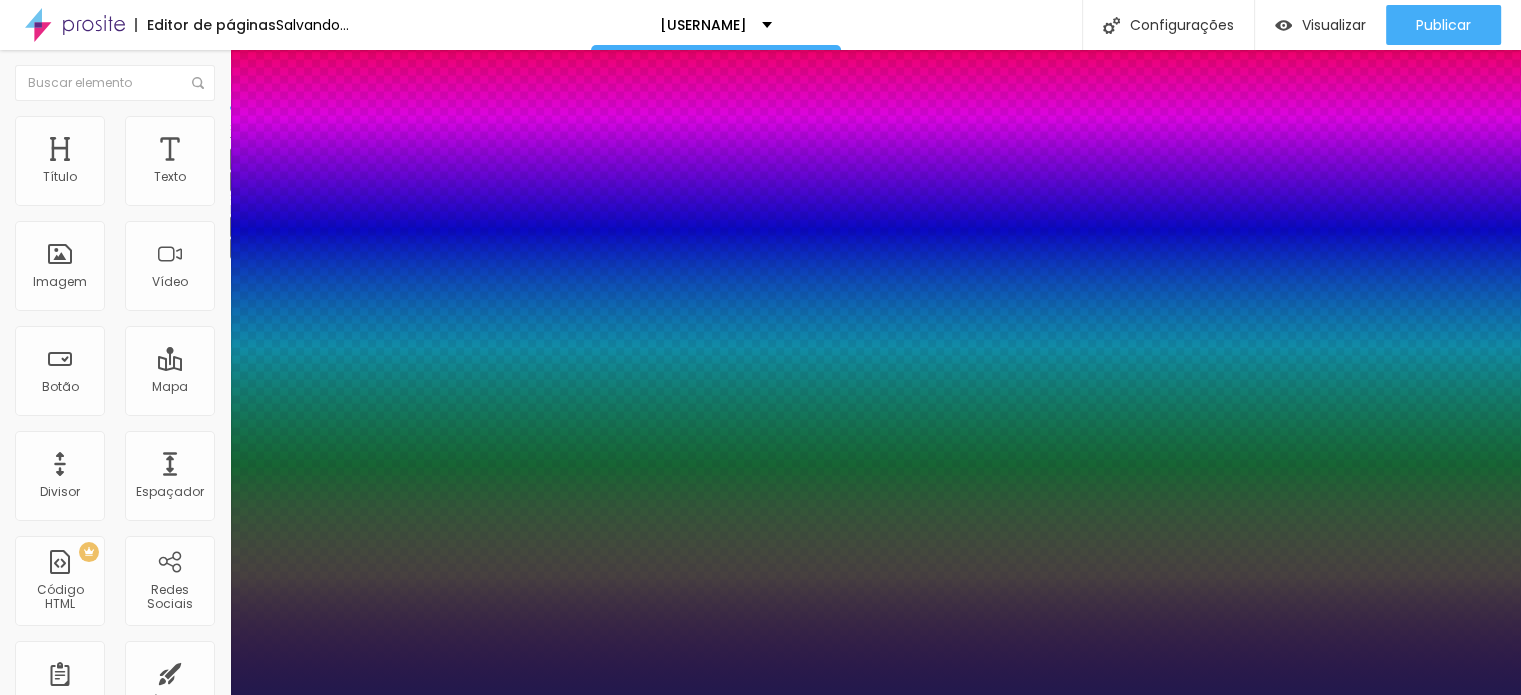 scroll, scrollTop: 5, scrollLeft: 0, axis: vertical 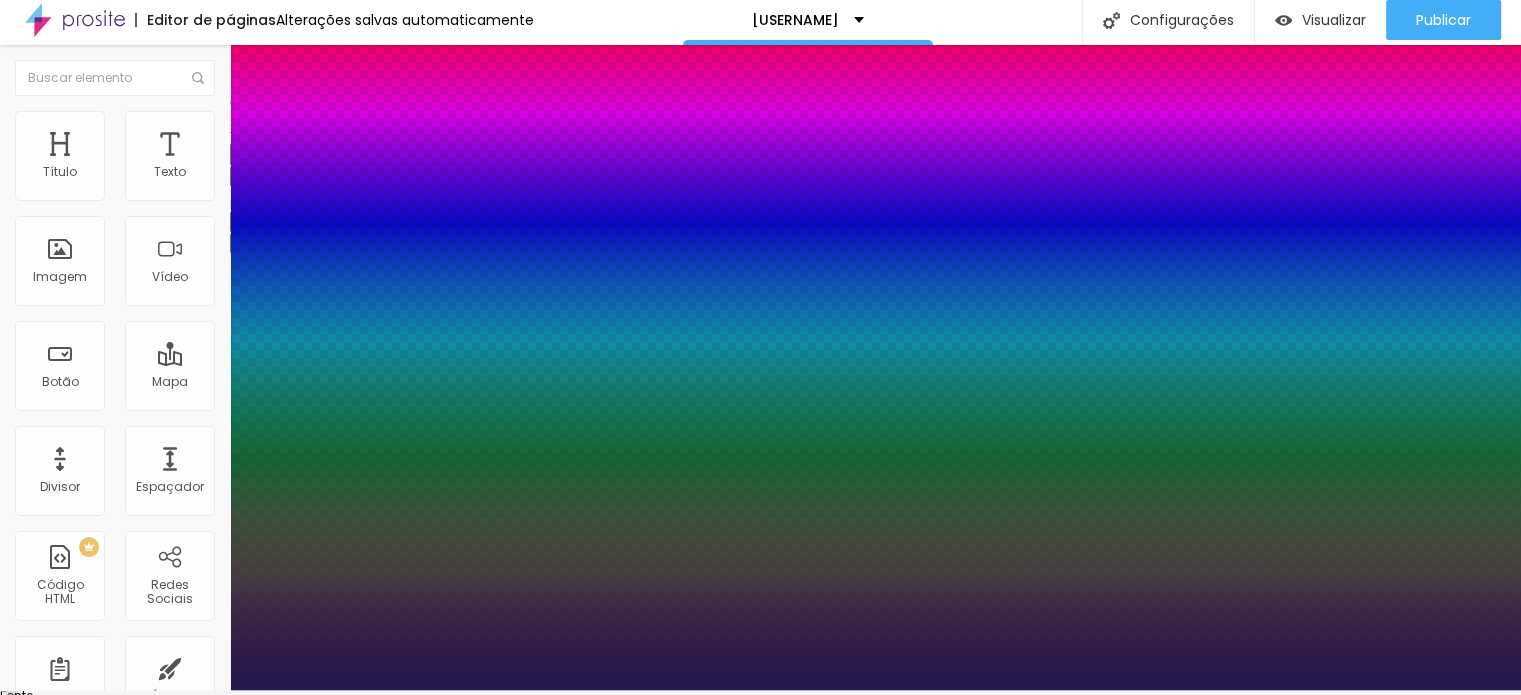 click at bounding box center (760, 690) 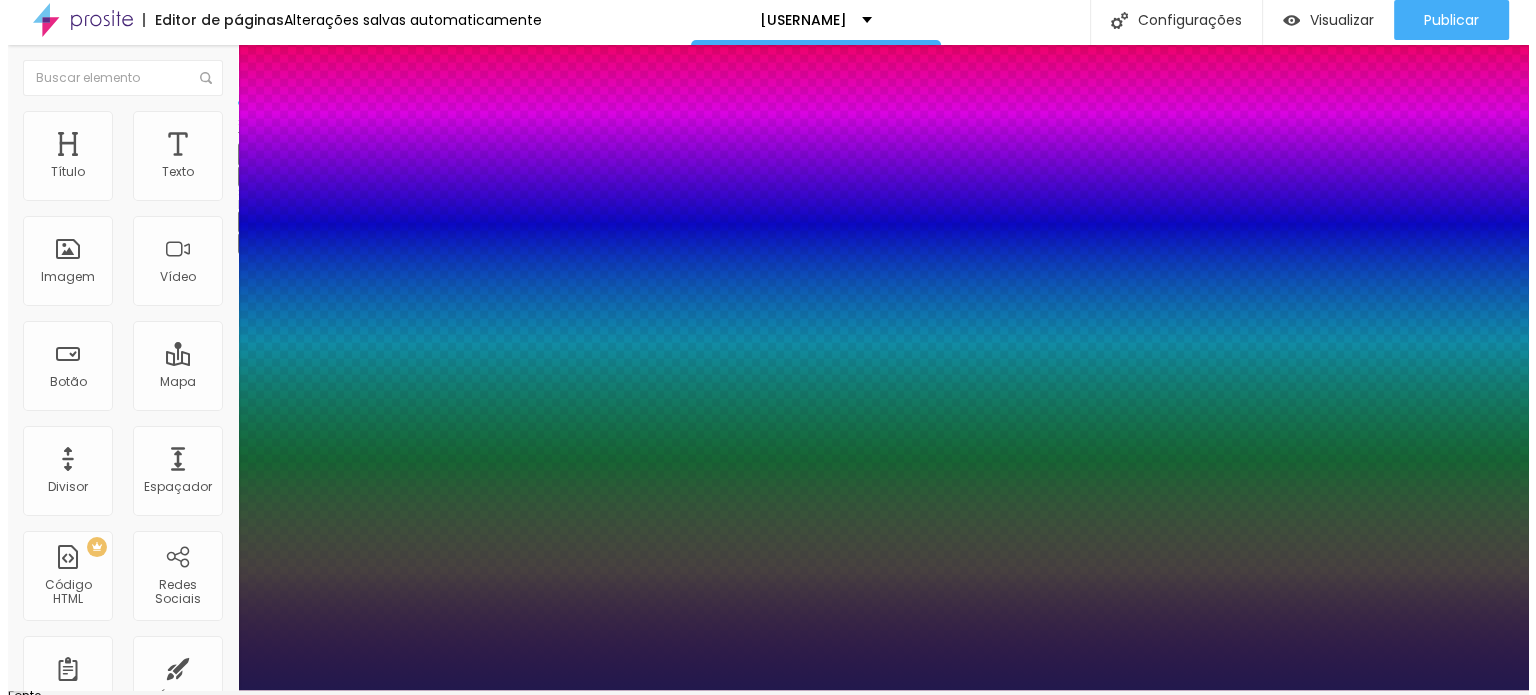 scroll, scrollTop: 0, scrollLeft: 0, axis: both 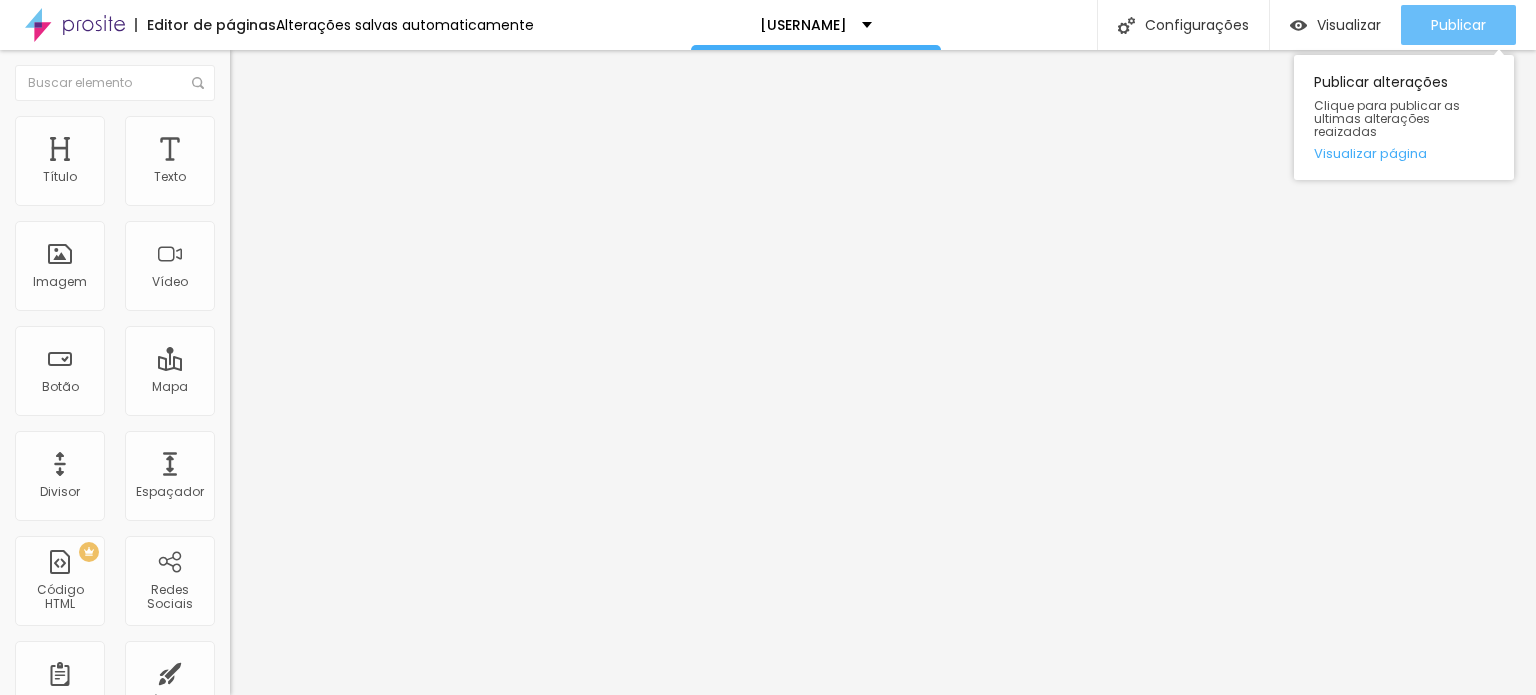 click on "Publicar" at bounding box center [1458, 25] 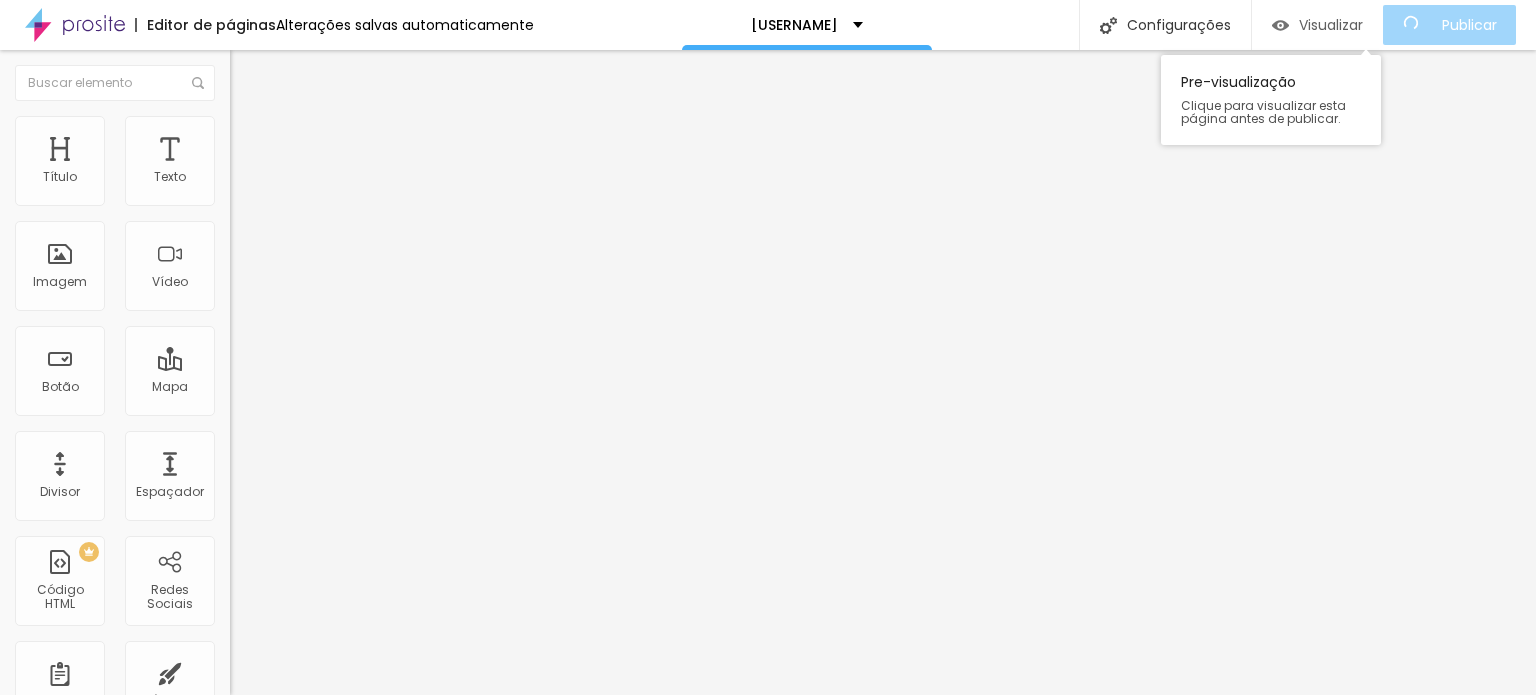 click on "Visualizar" at bounding box center [1331, 25] 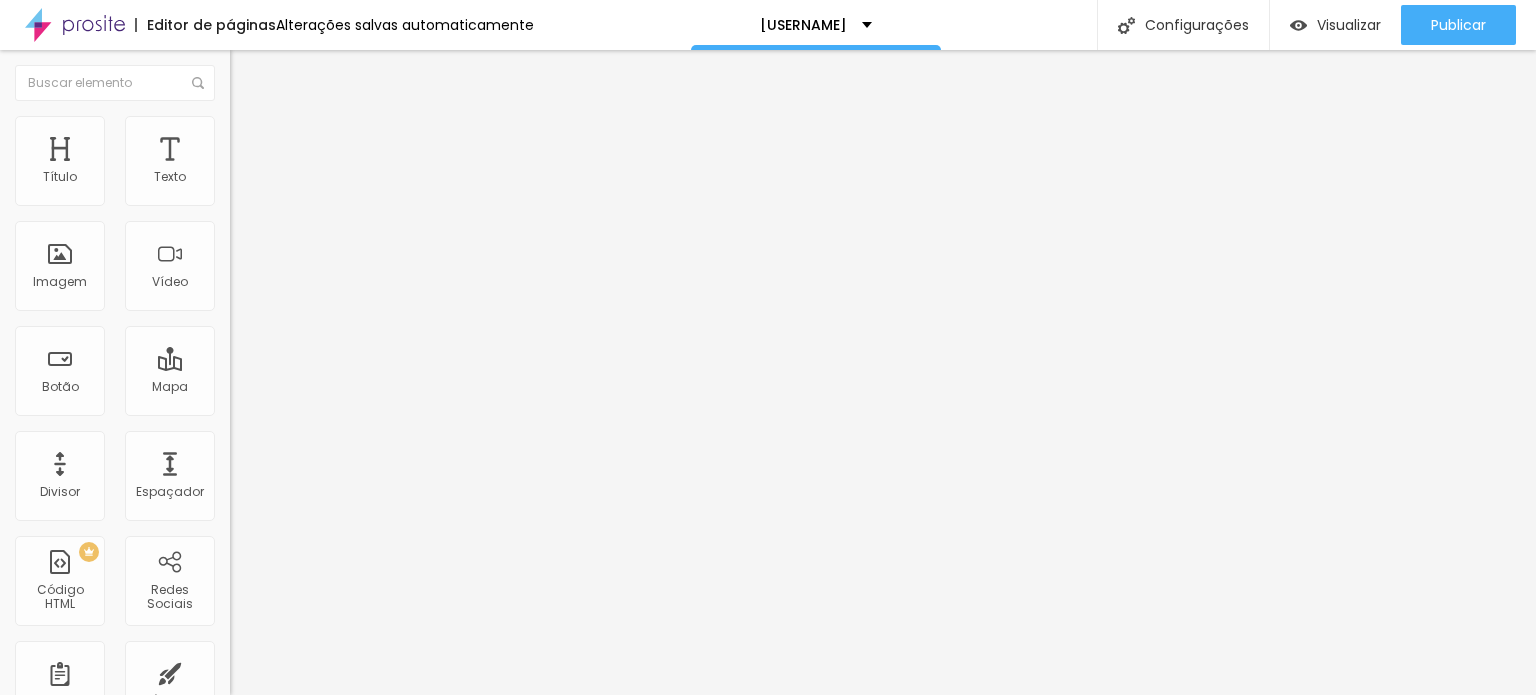 click 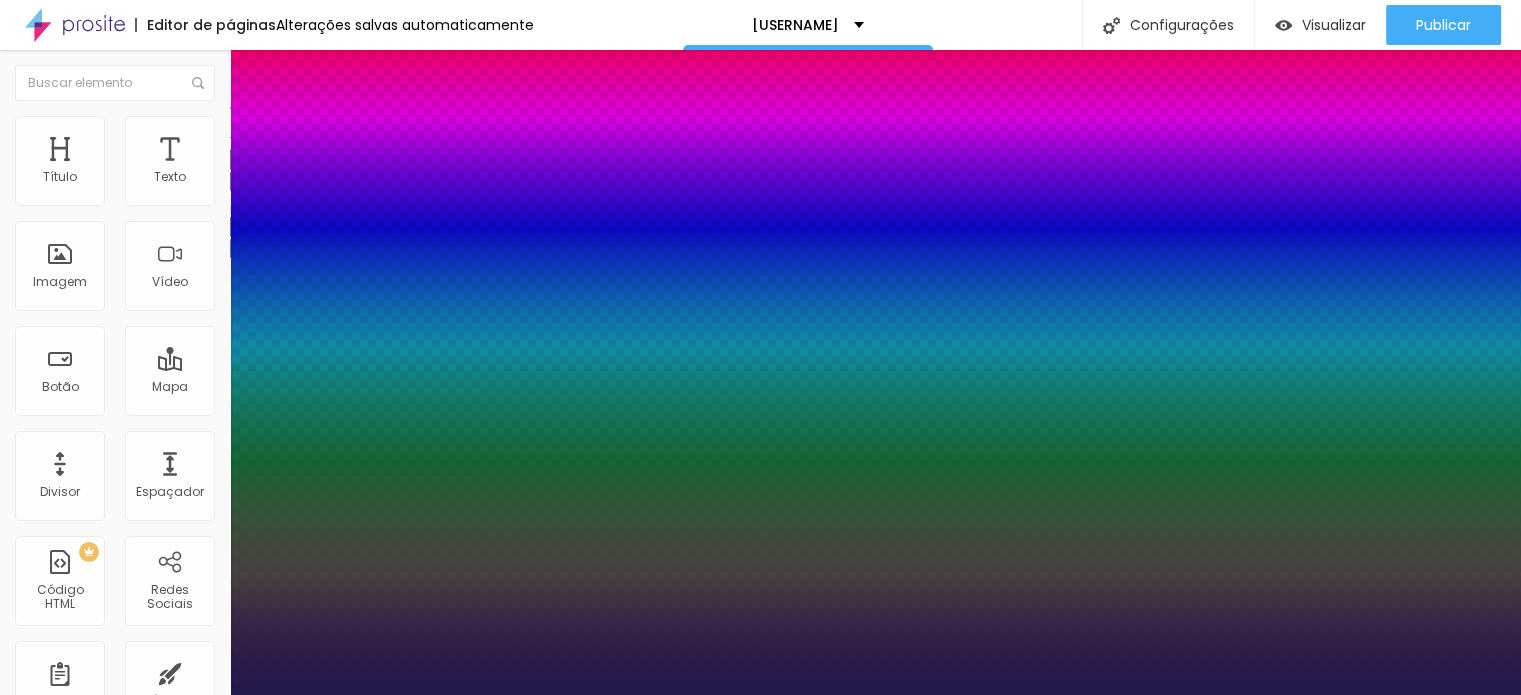 drag, startPoint x: 348, startPoint y: 475, endPoint x: 314, endPoint y: 471, distance: 34.234486 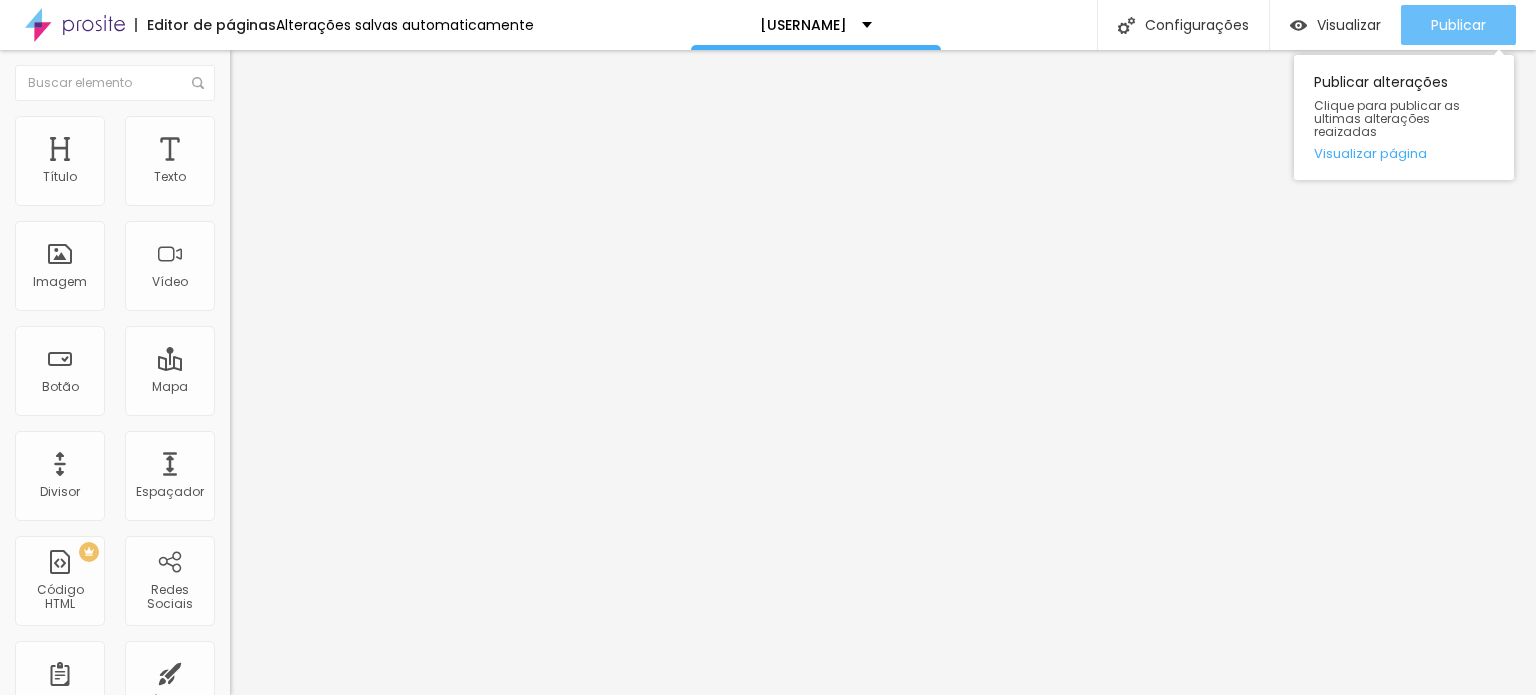 click on "Publicar" at bounding box center [1458, 25] 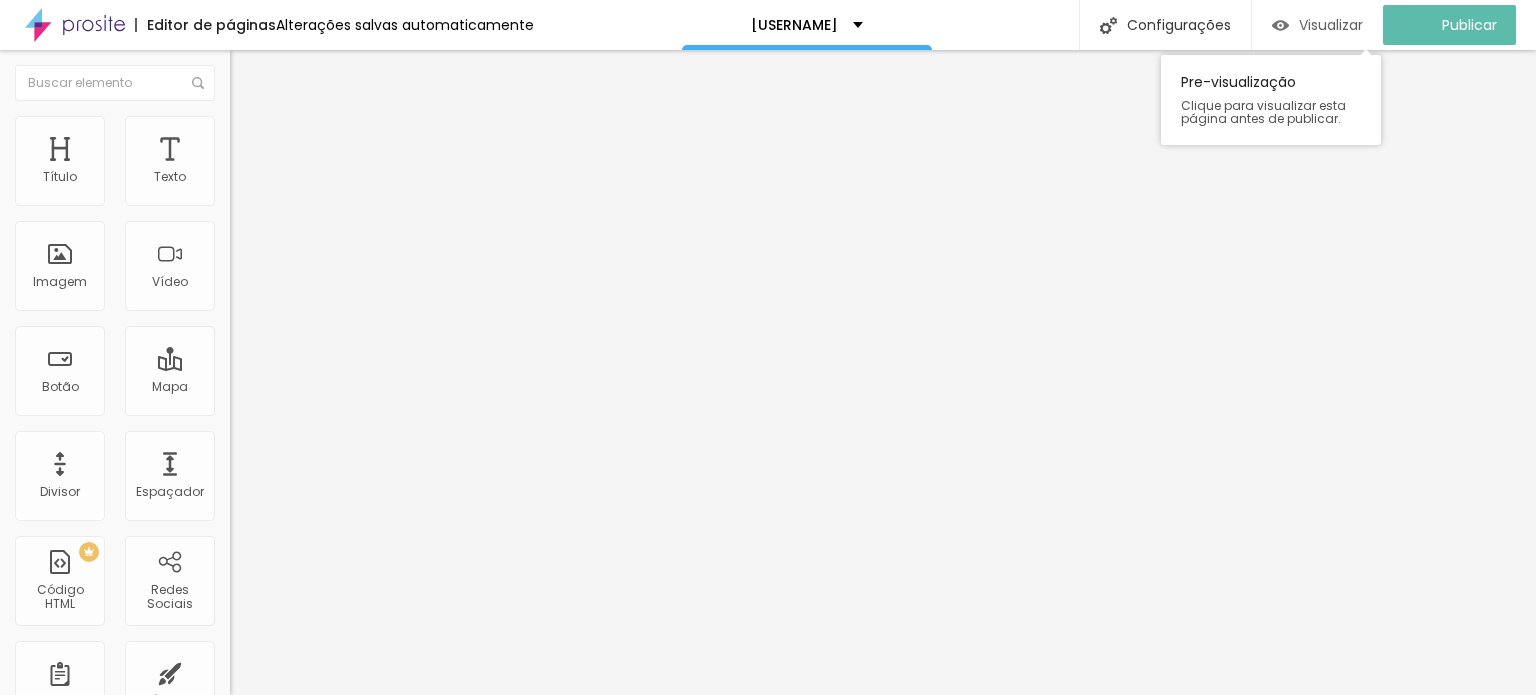 click on "Visualizar" at bounding box center (1331, 25) 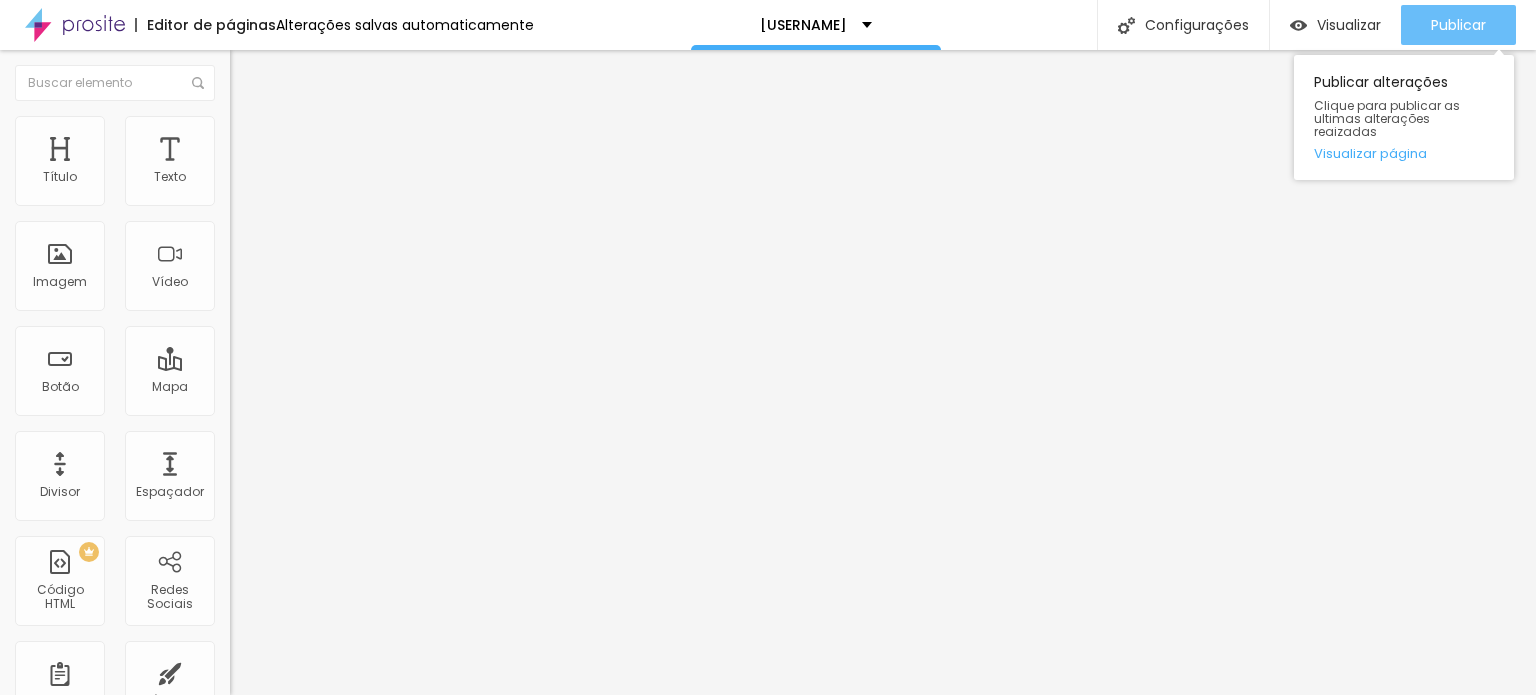 click on "Publicar" at bounding box center (1458, 25) 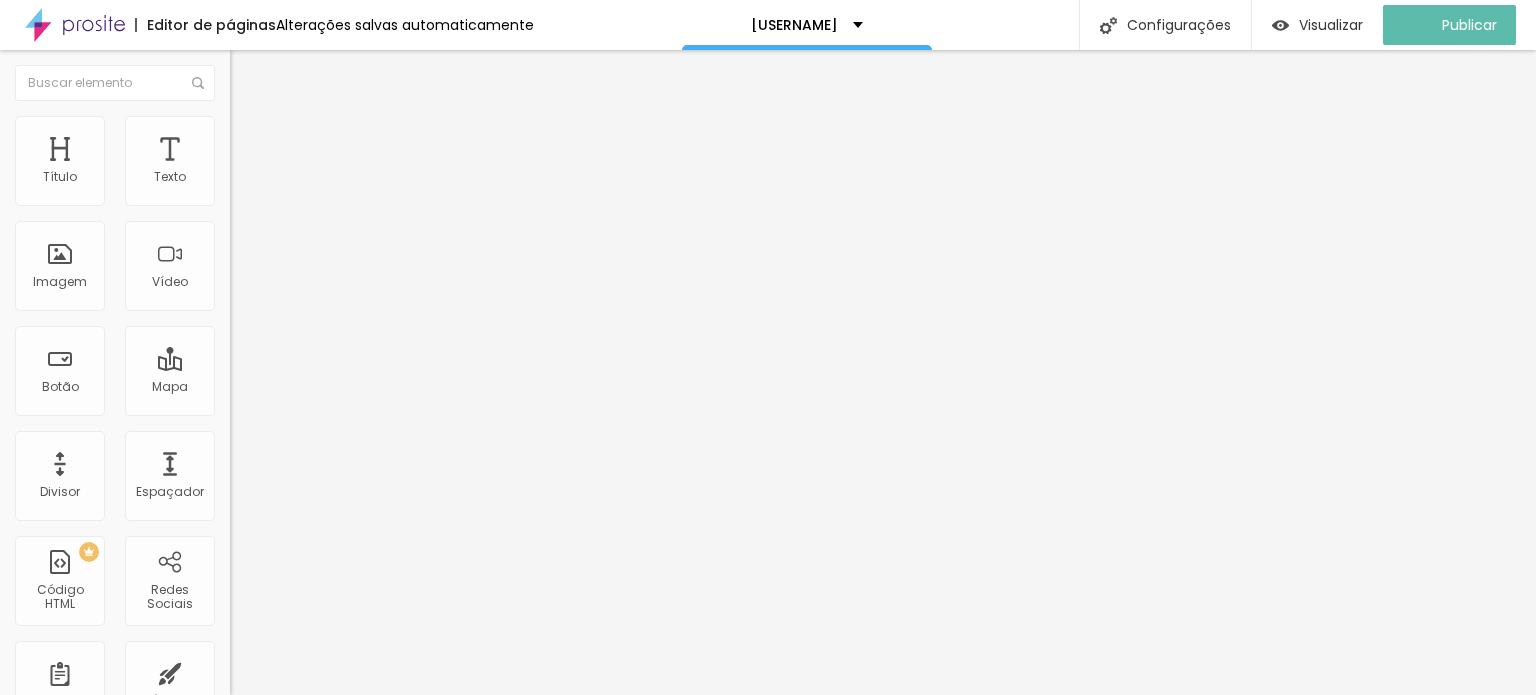click on "Editar Texto" at bounding box center (302, 73) 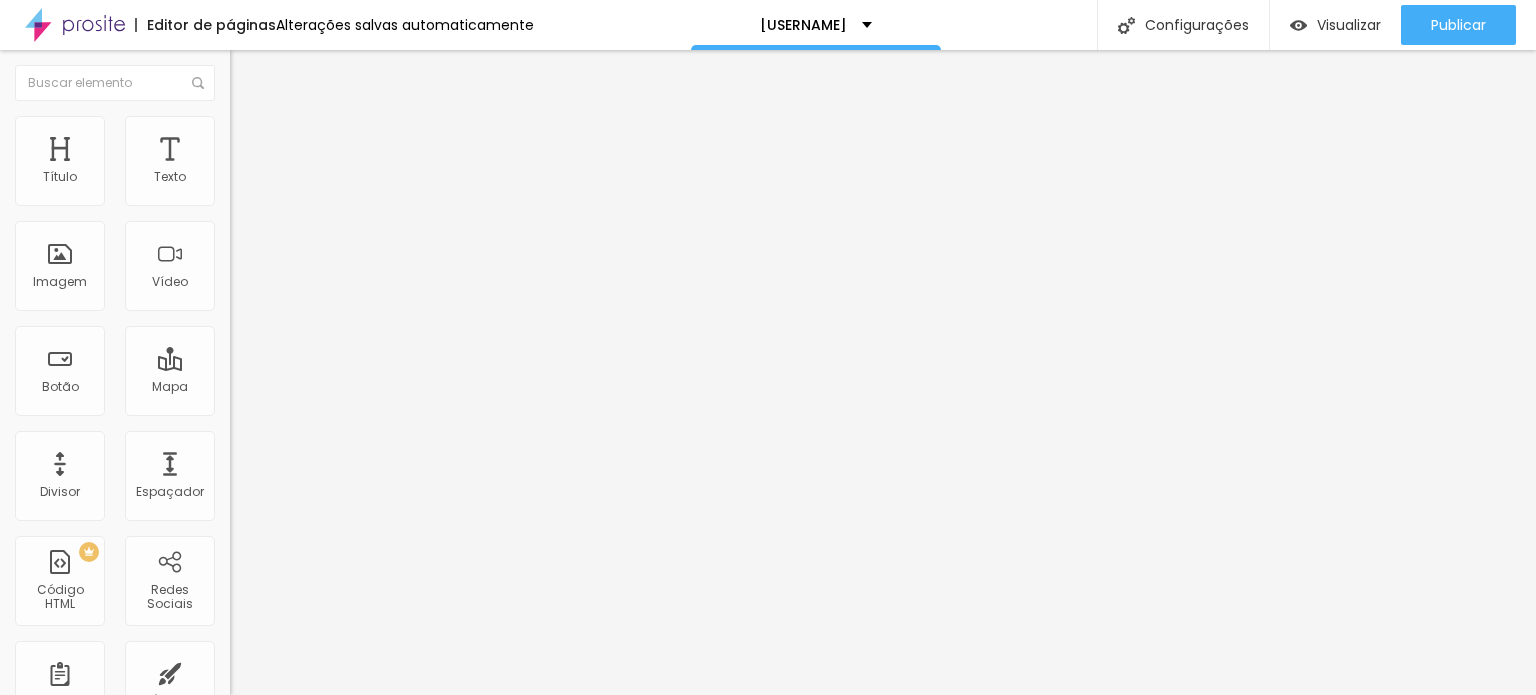 click on "Editar Texto" at bounding box center [302, 73] 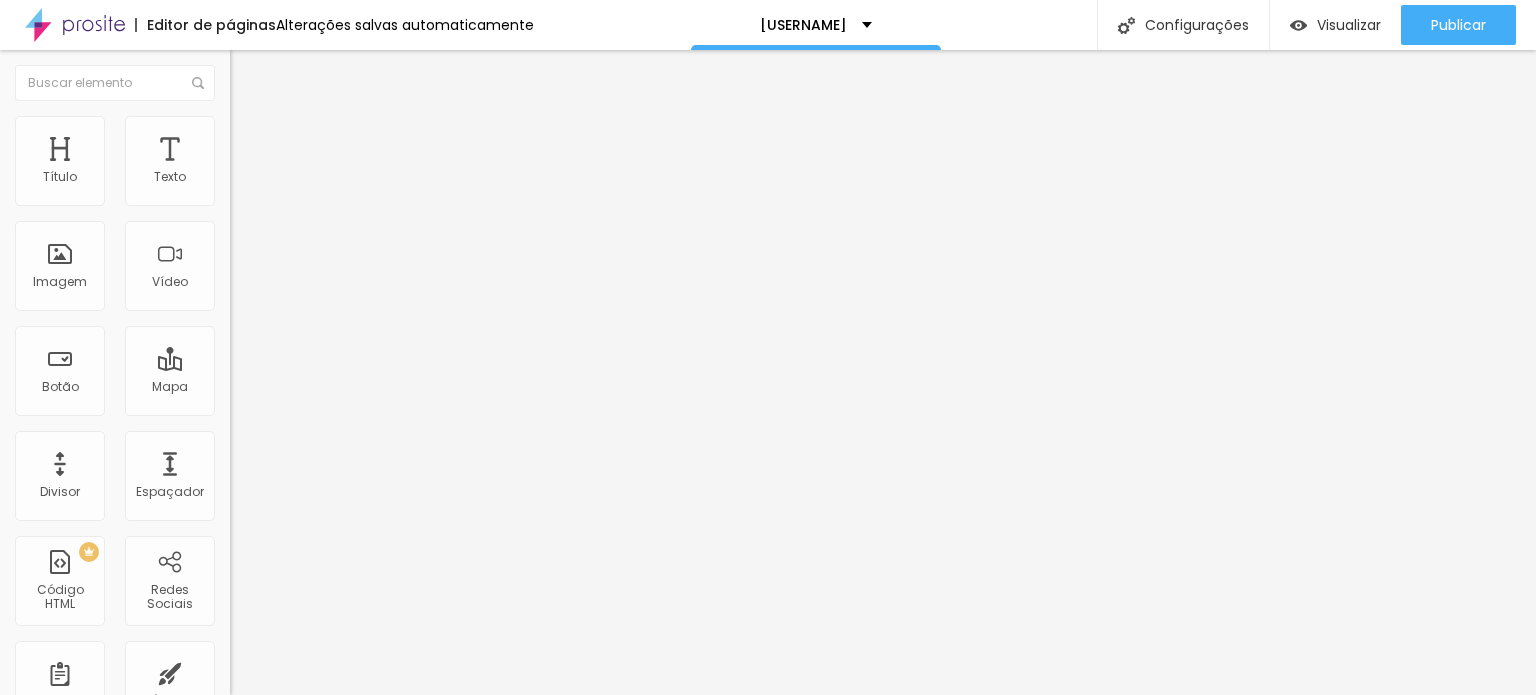 click on "https://" at bounding box center [350, 402] 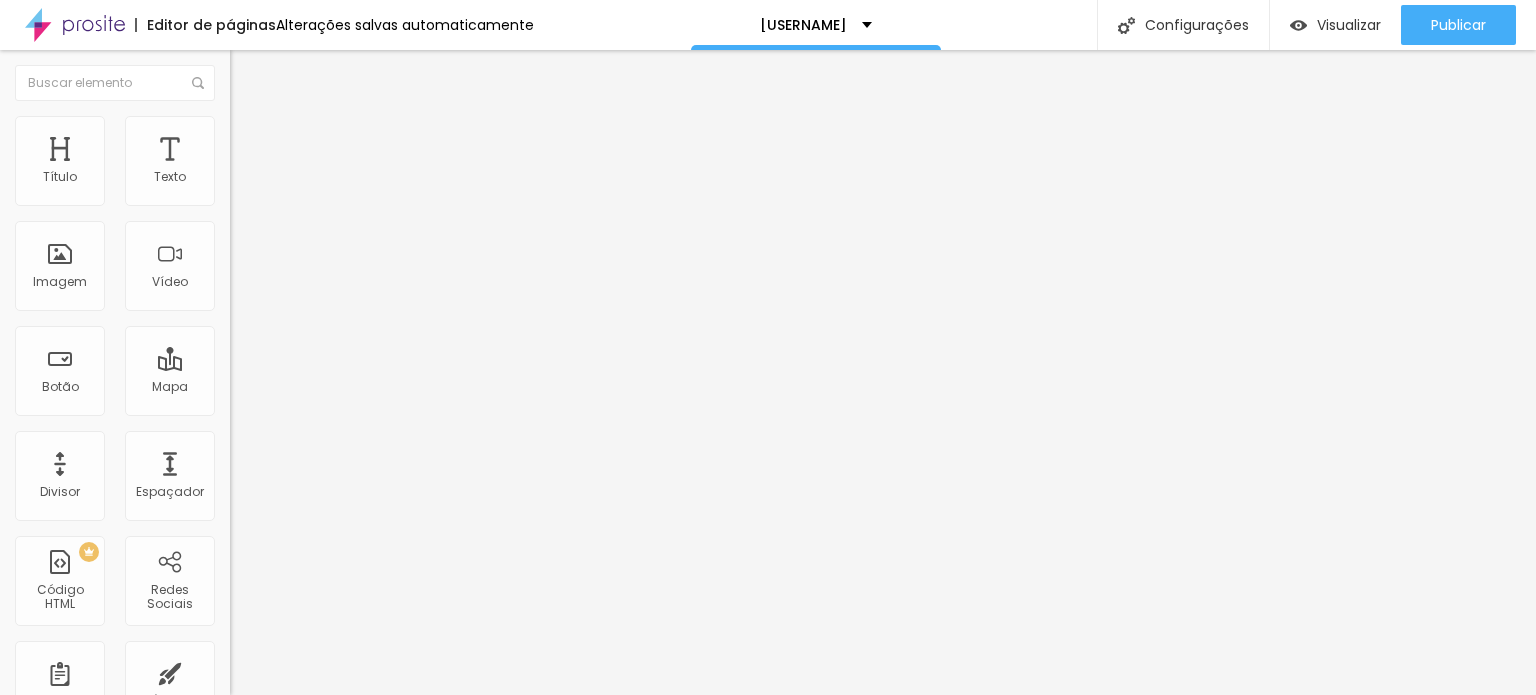 scroll, scrollTop: 0, scrollLeft: 0, axis: both 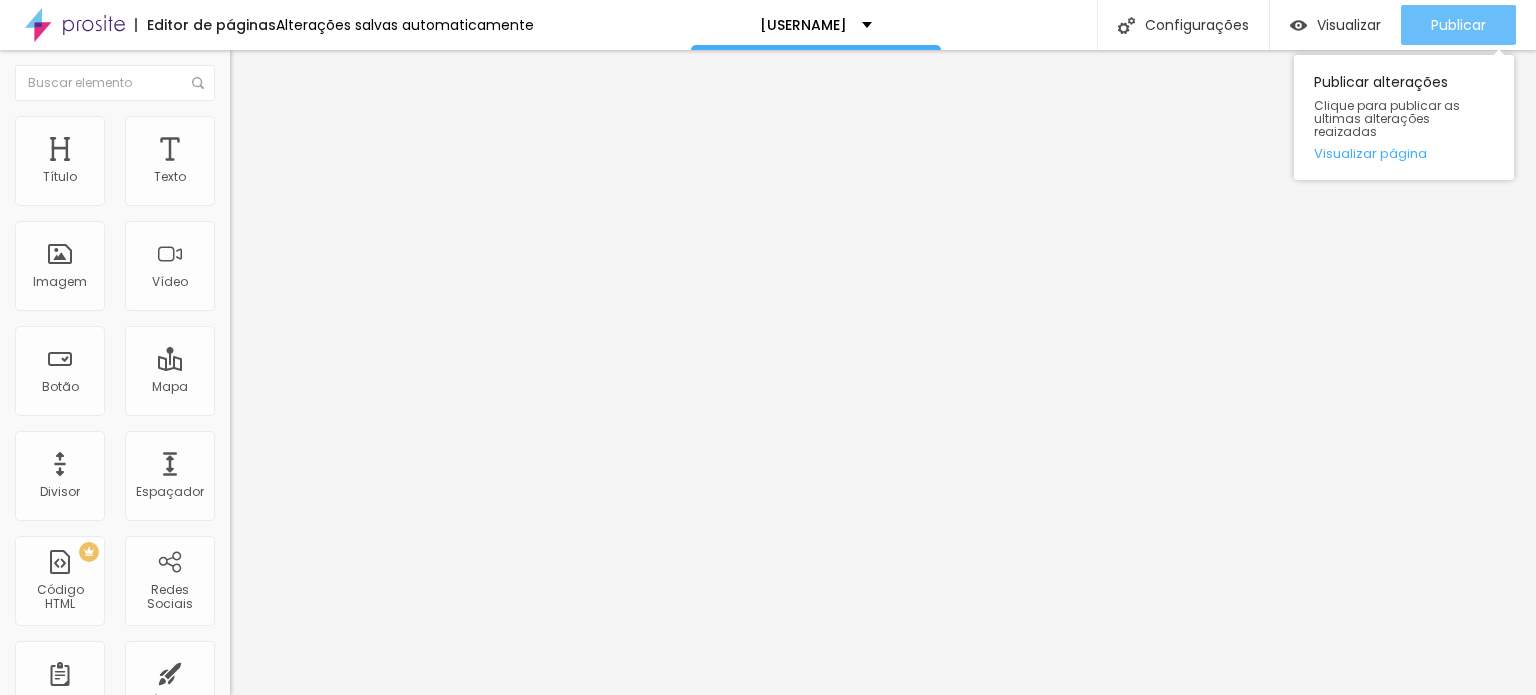 click on "Publicar" at bounding box center (1458, 25) 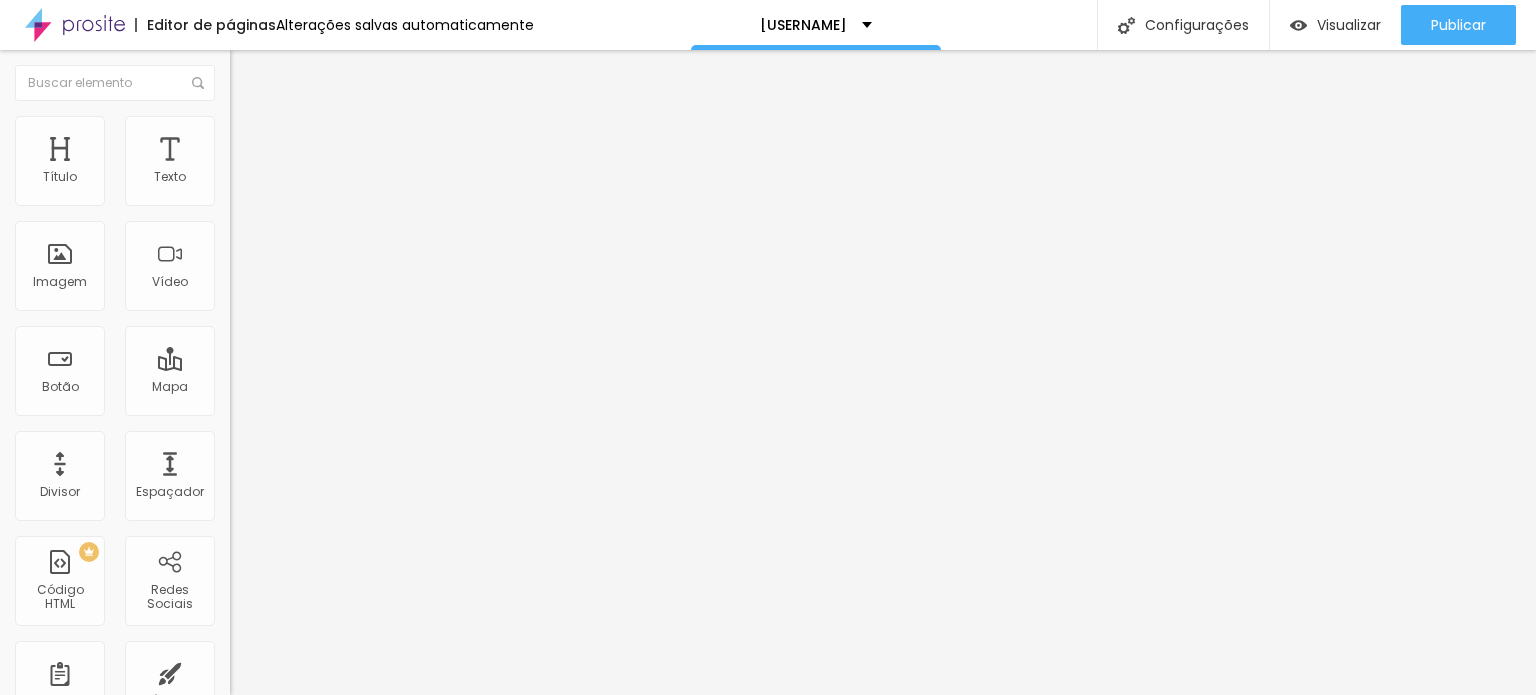 click on "https://https://checkout.doppus.app/74942730" at bounding box center [350, 402] 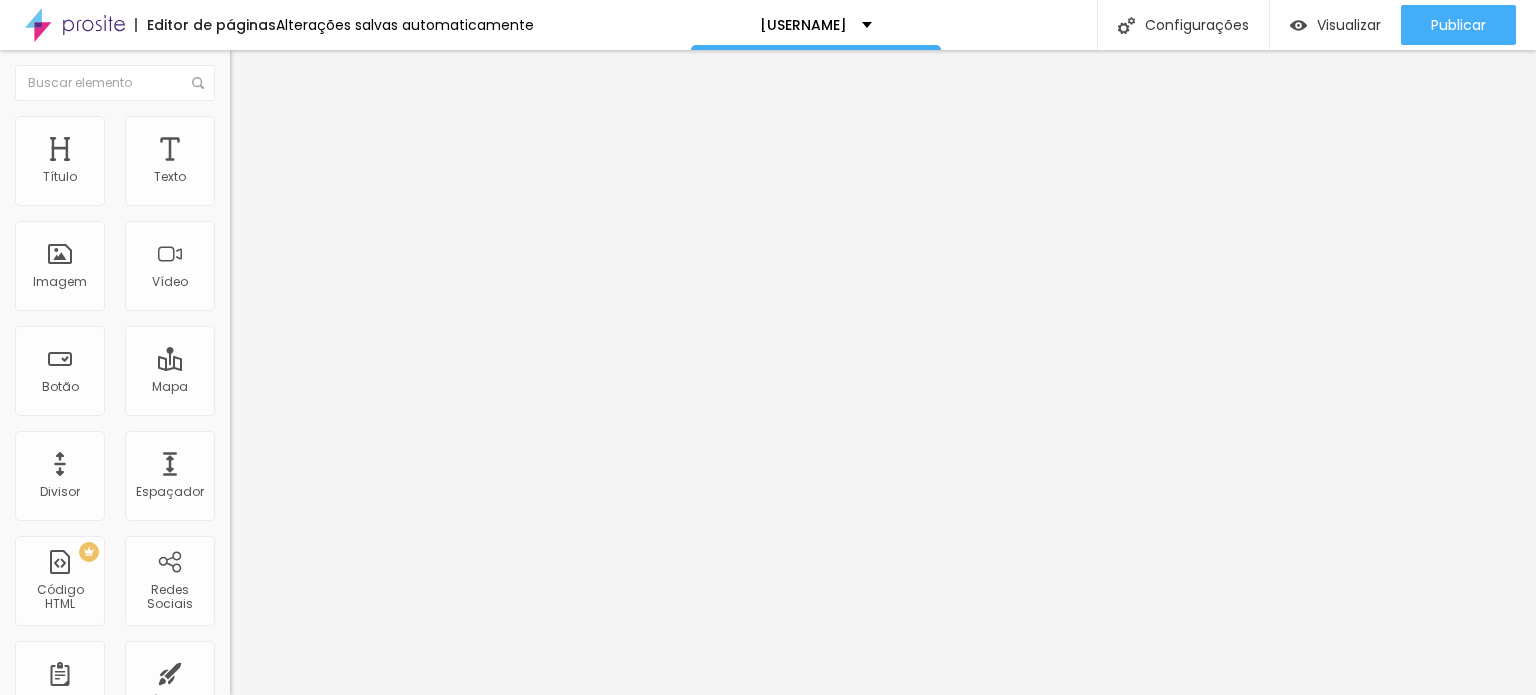 paste on "checkout.doppus.app/74942730/" 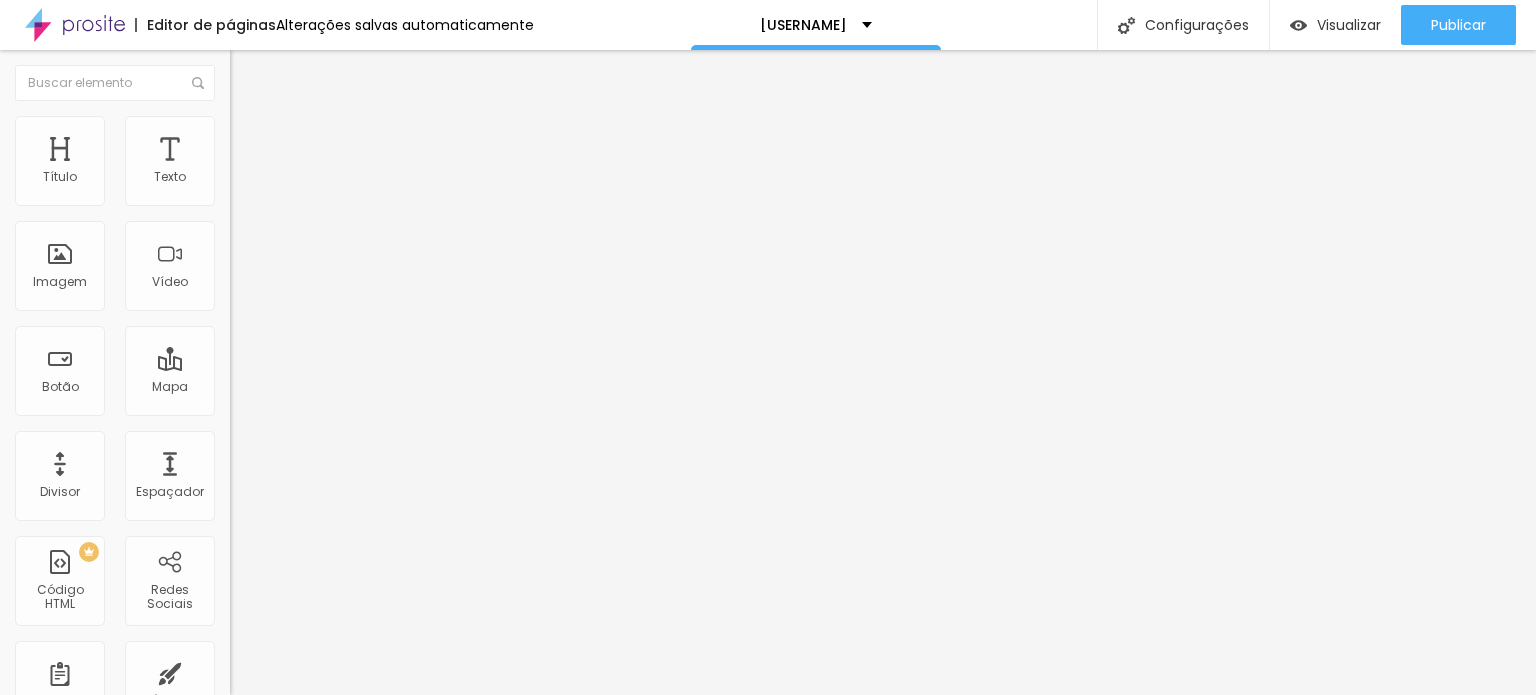 scroll, scrollTop: 0, scrollLeft: 66, axis: horizontal 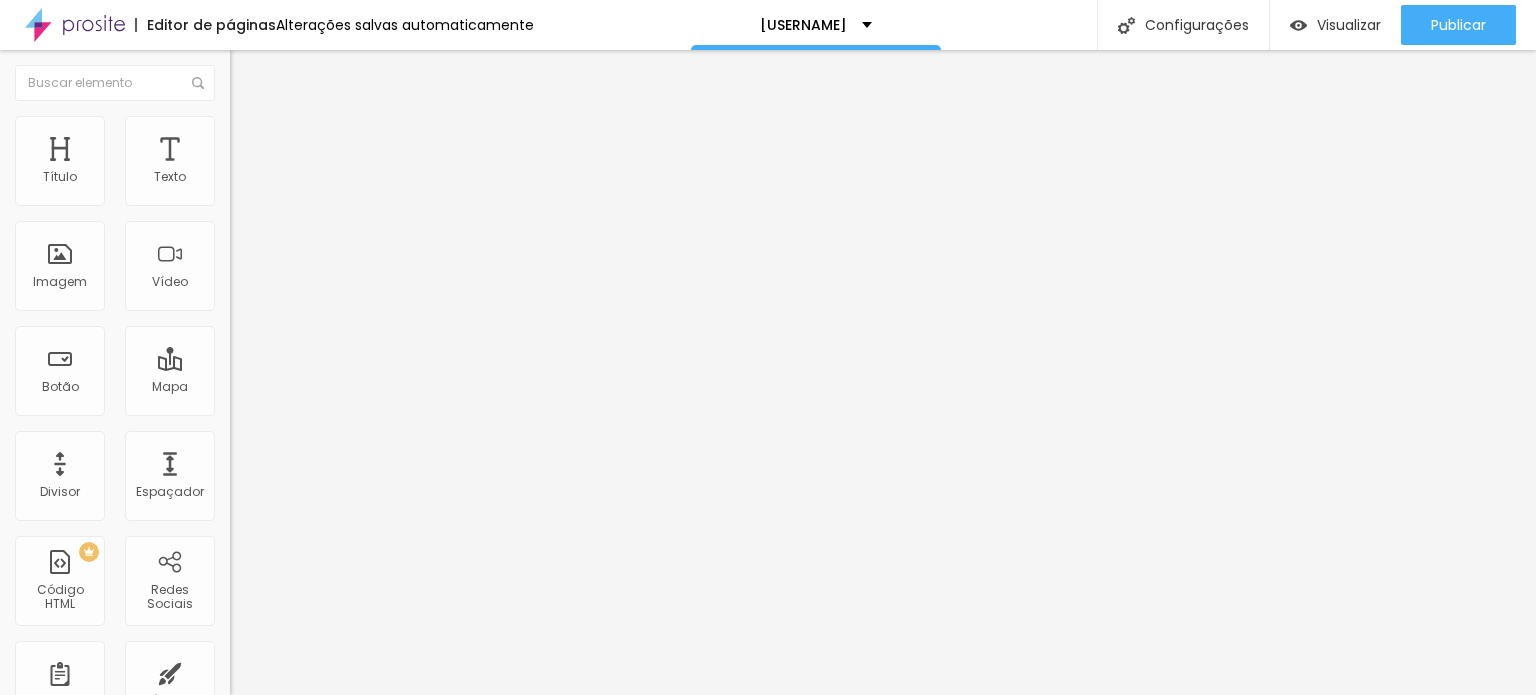 click on "https://https://checkout.doppus.app/74942730" at bounding box center (350, 400) 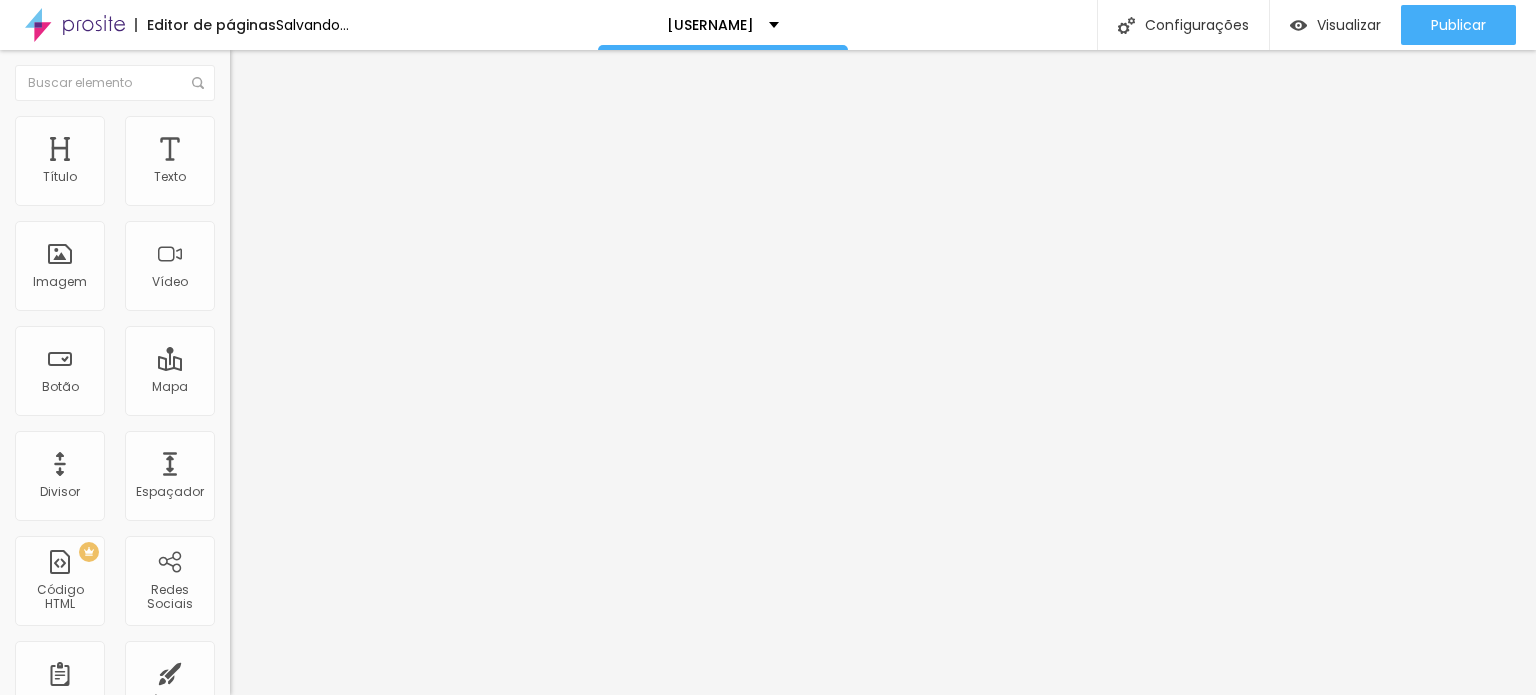scroll, scrollTop: 0, scrollLeft: 66, axis: horizontal 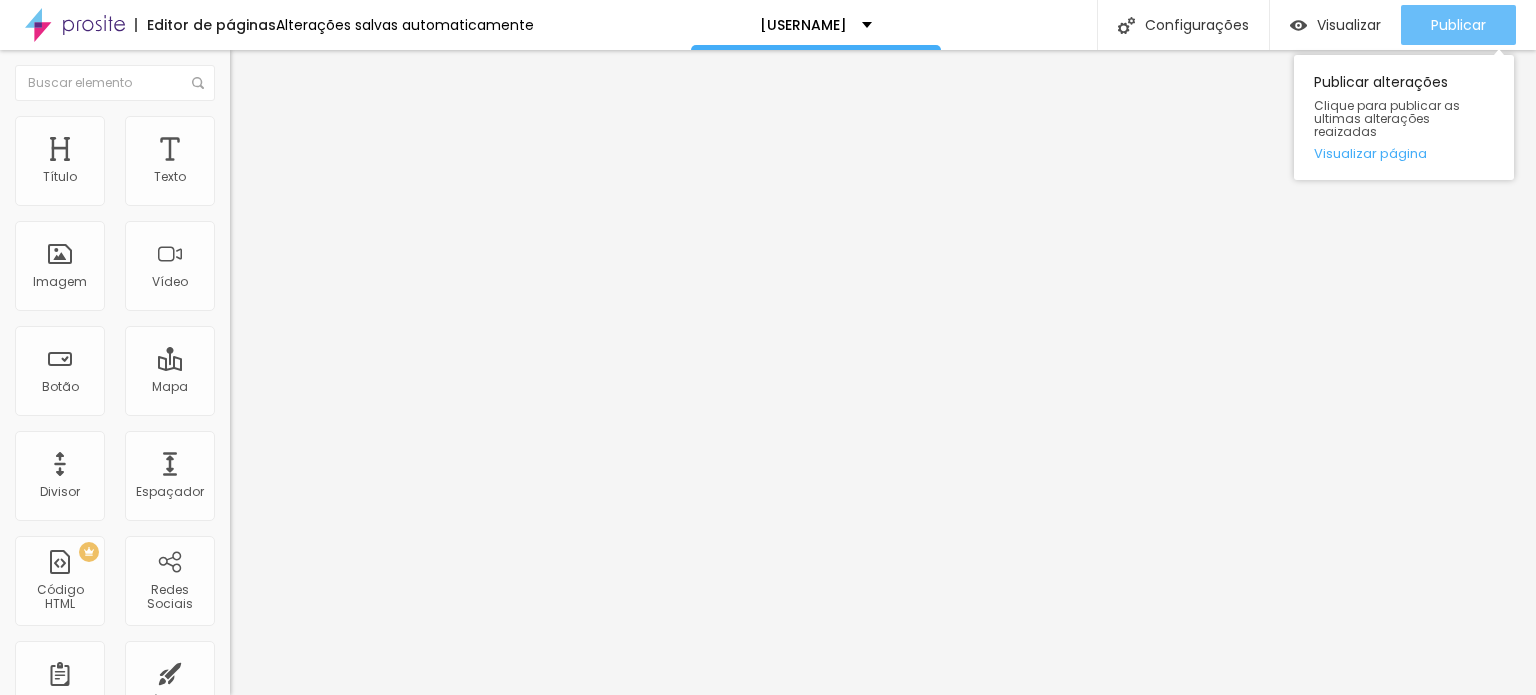 click on "Publicar" at bounding box center [1458, 25] 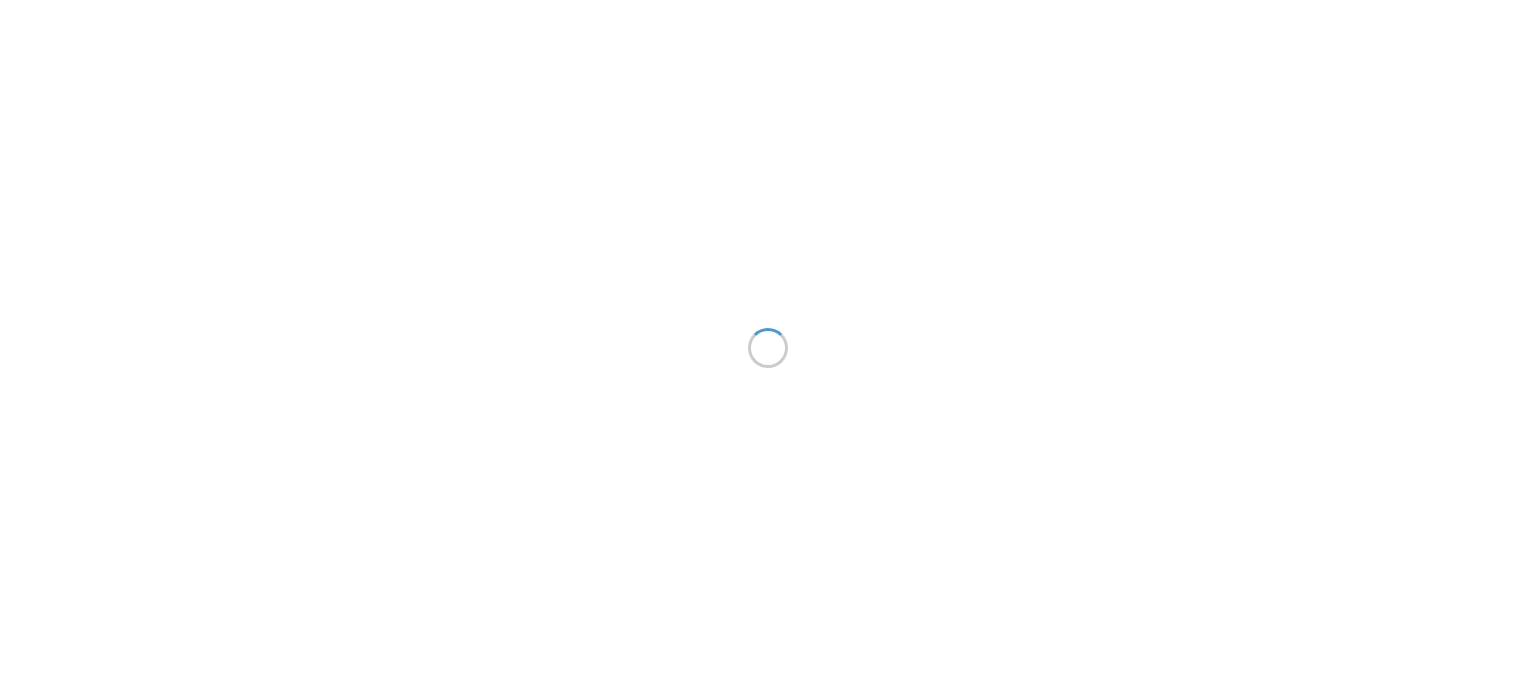 scroll, scrollTop: 0, scrollLeft: 0, axis: both 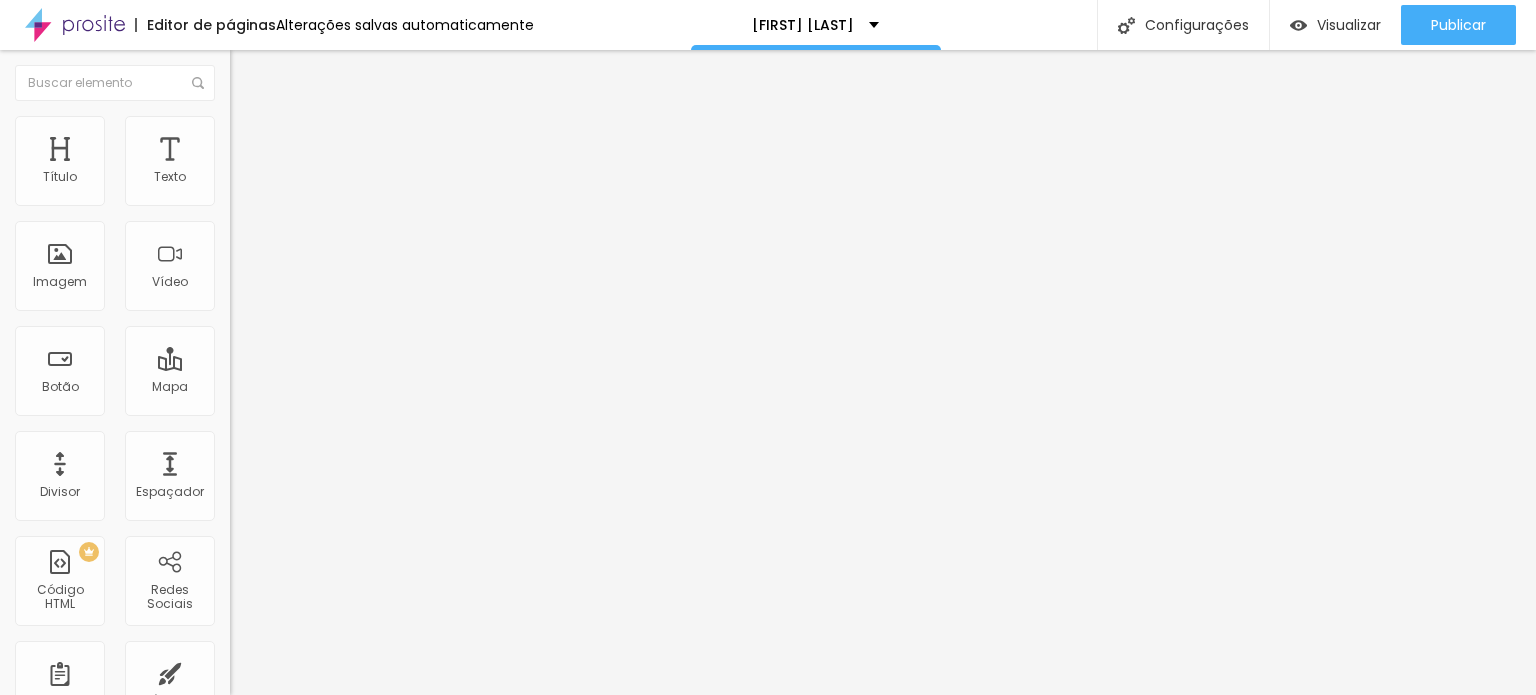 click on "Editar Imagem" at bounding box center (312, 73) 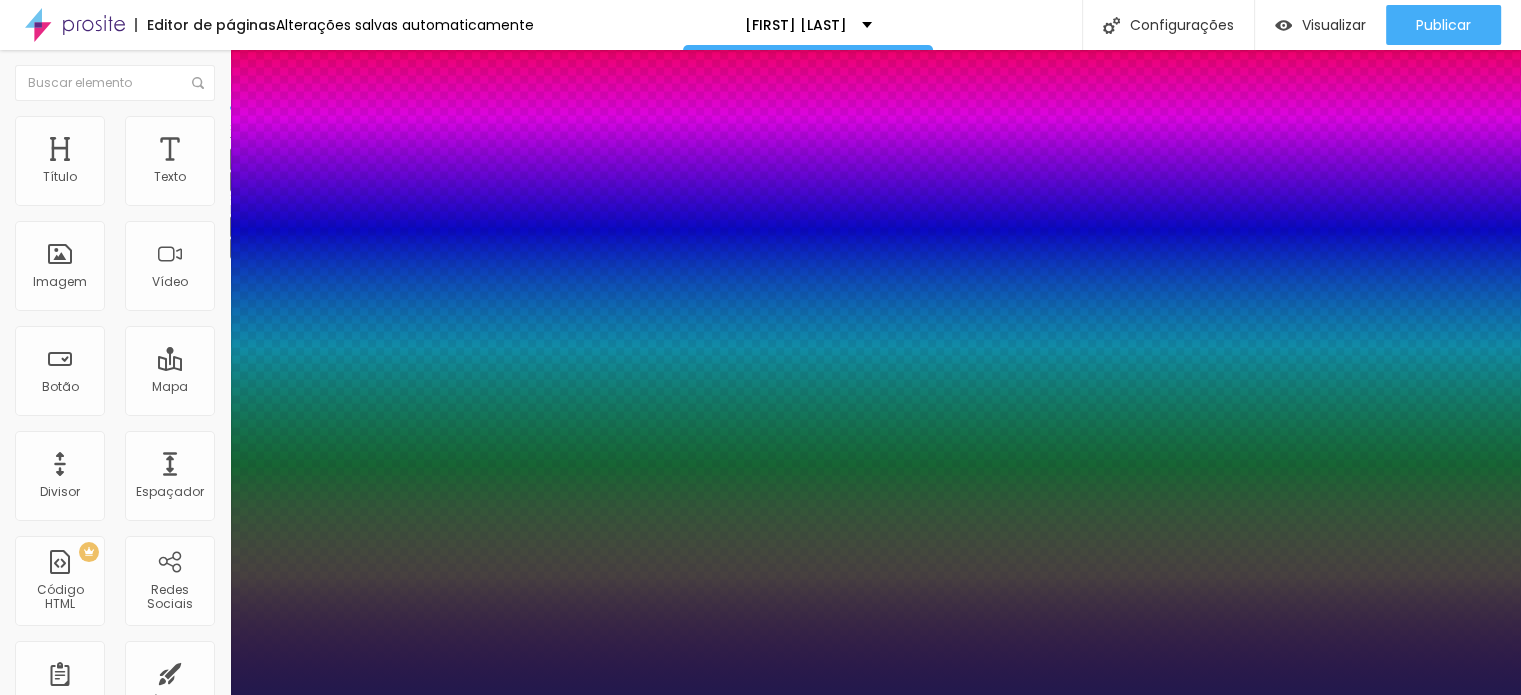 type on "1" 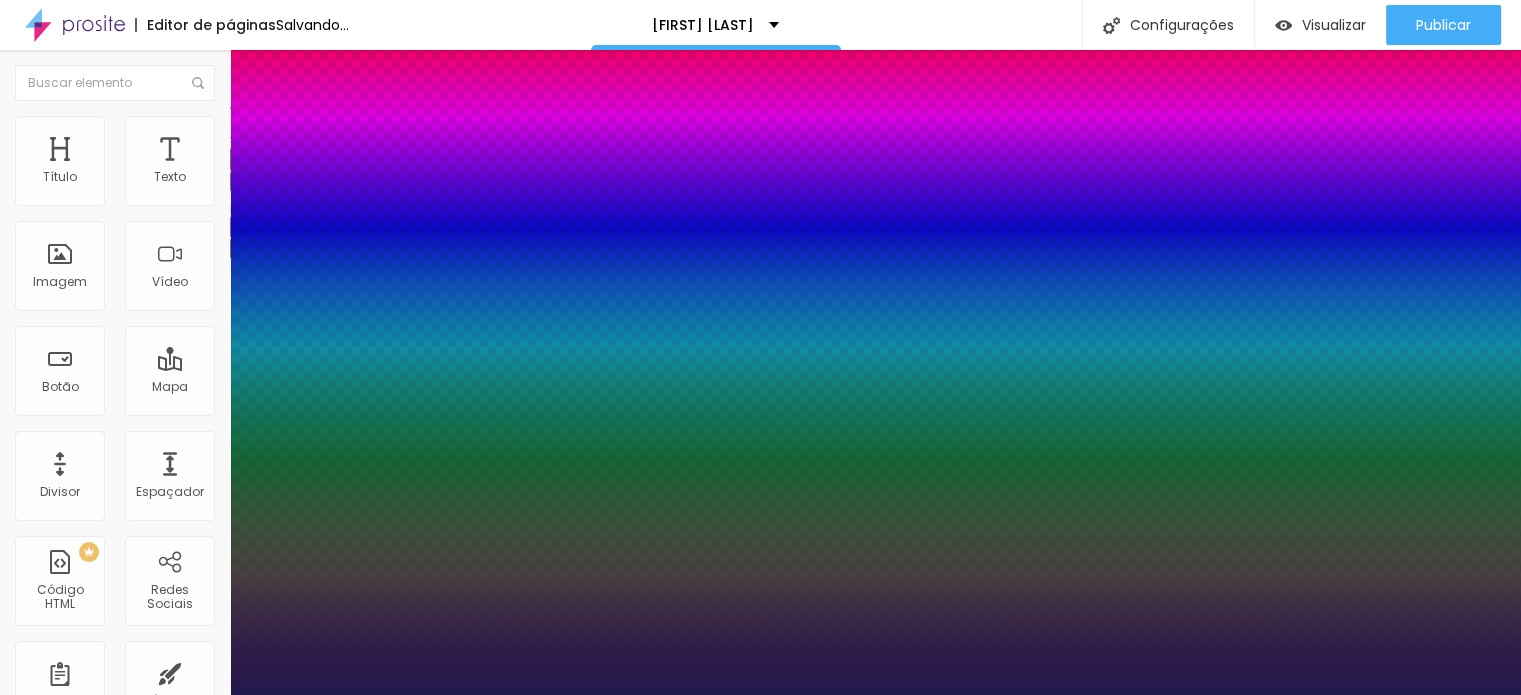 type on "1" 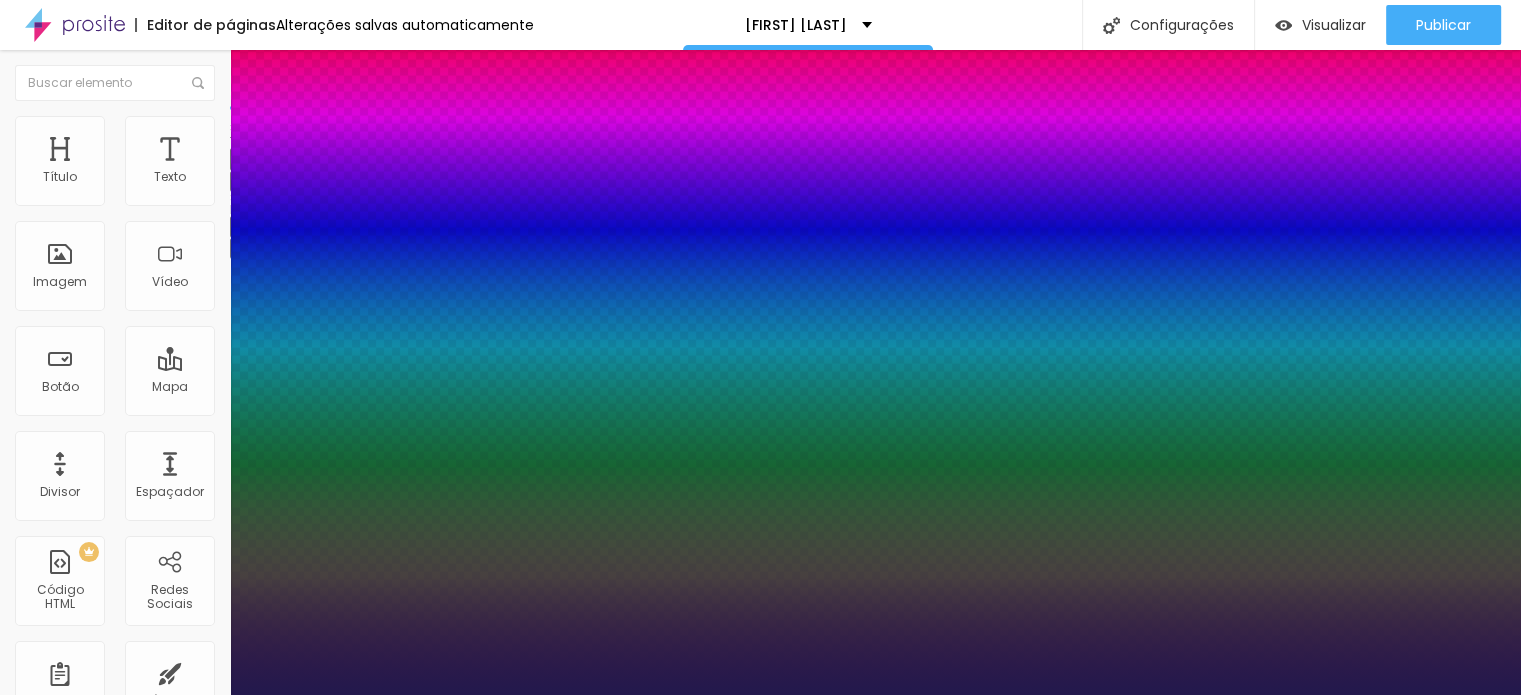 type on "6" 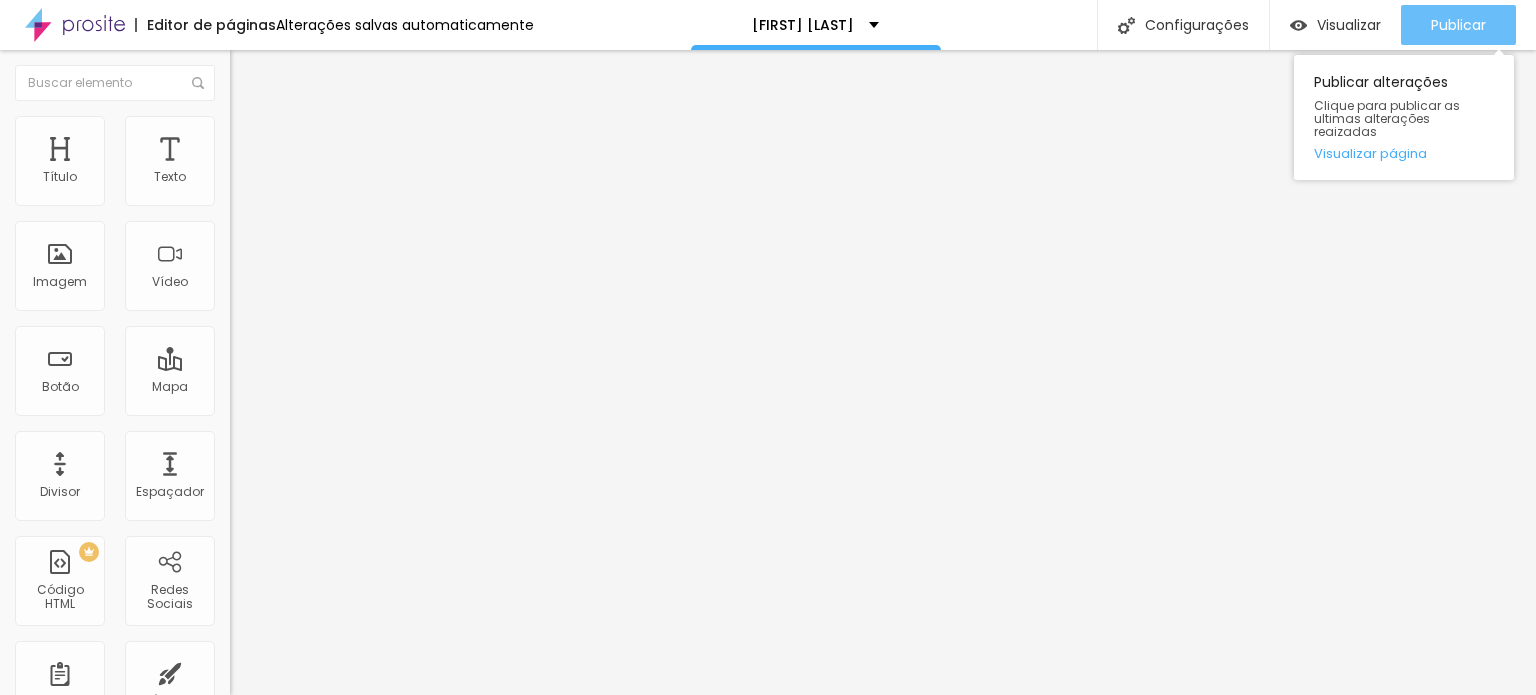 click on "Publicar" at bounding box center [1458, 25] 